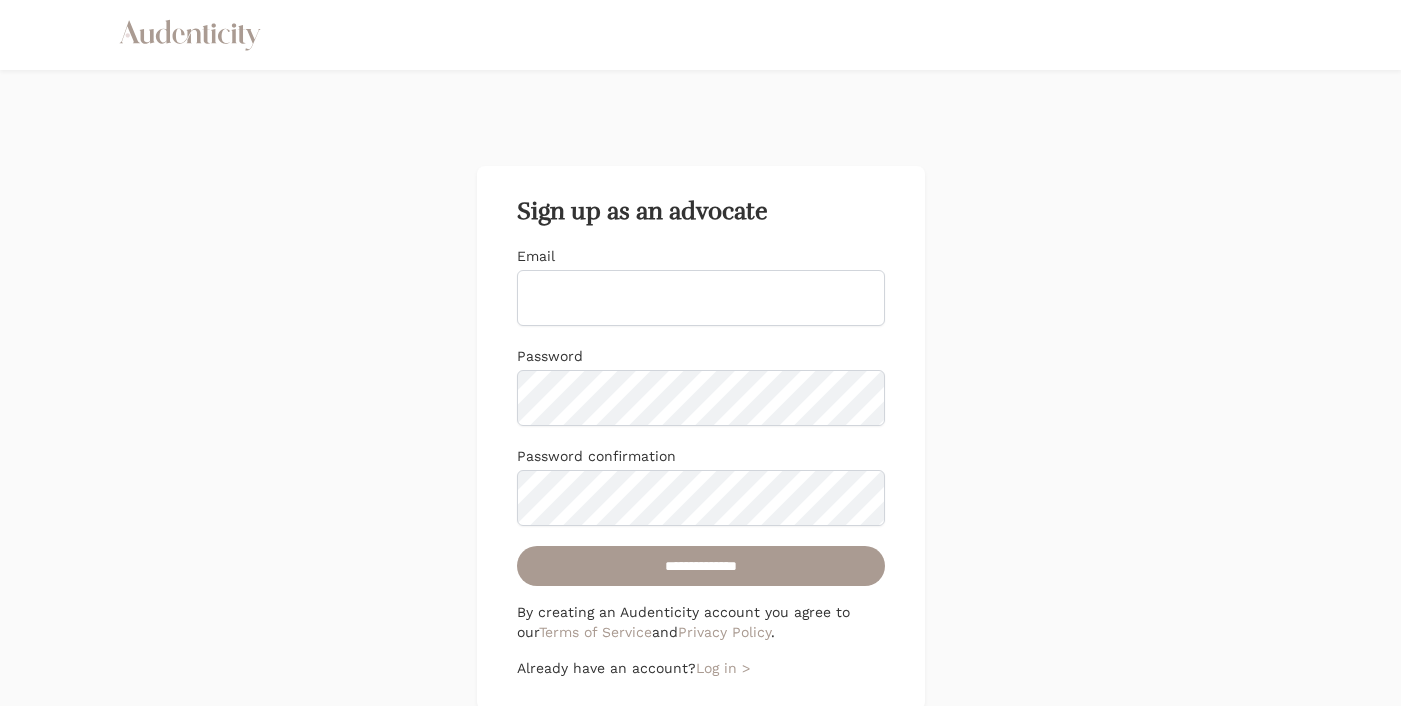 scroll, scrollTop: 90, scrollLeft: 0, axis: vertical 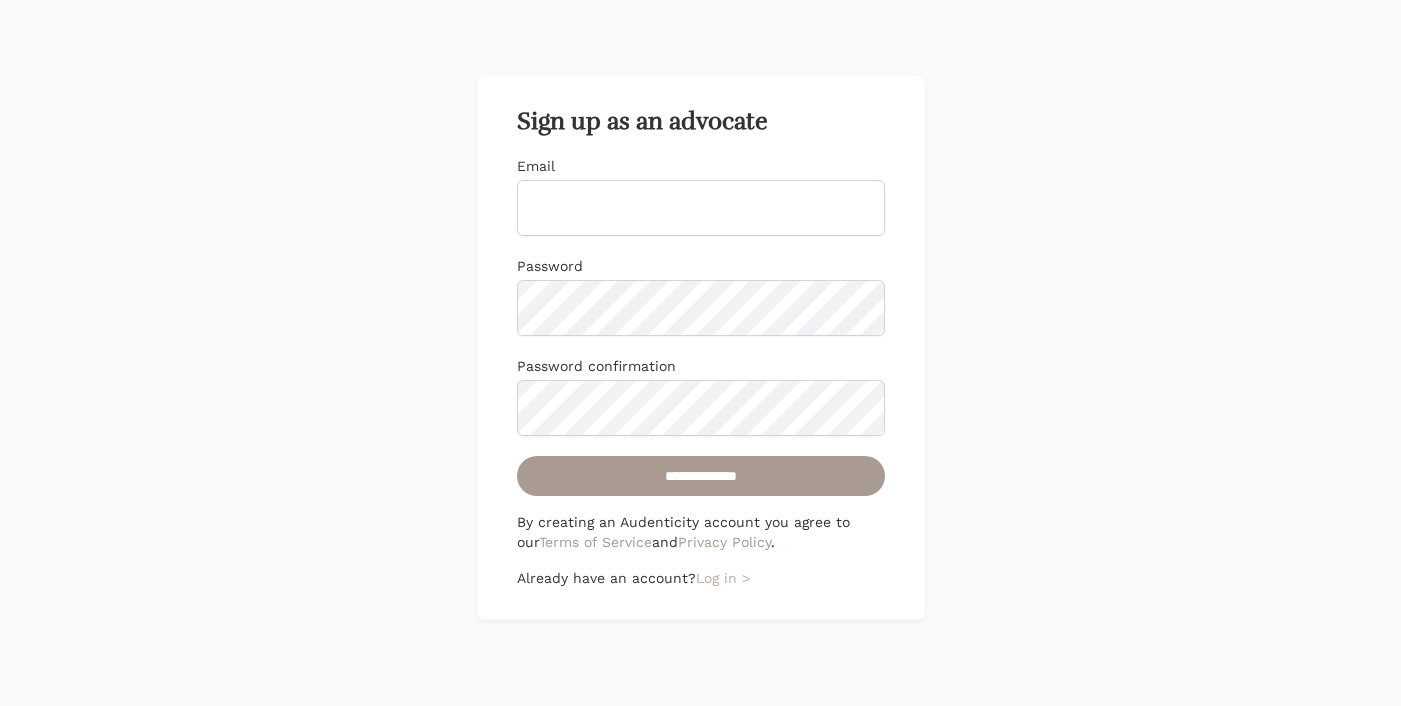 type on "**********" 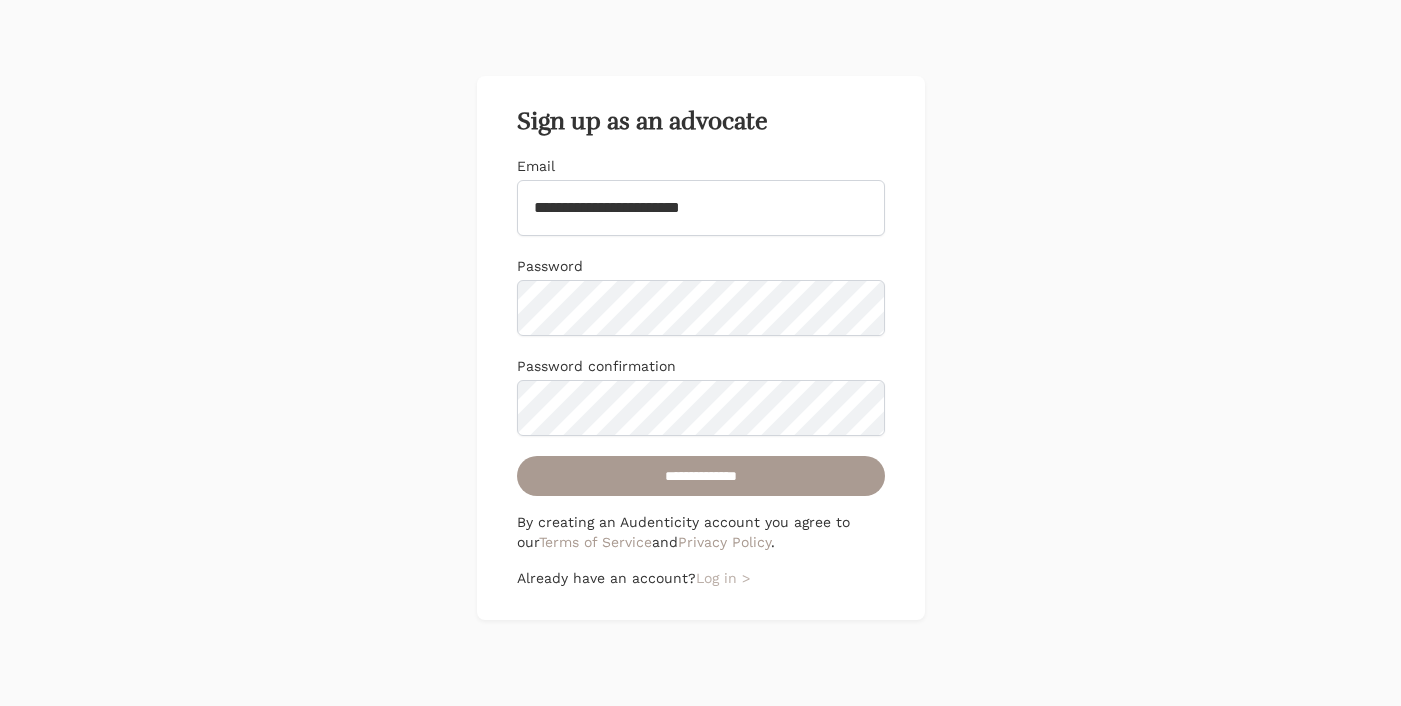 click on "Log in >" at bounding box center [723, 578] 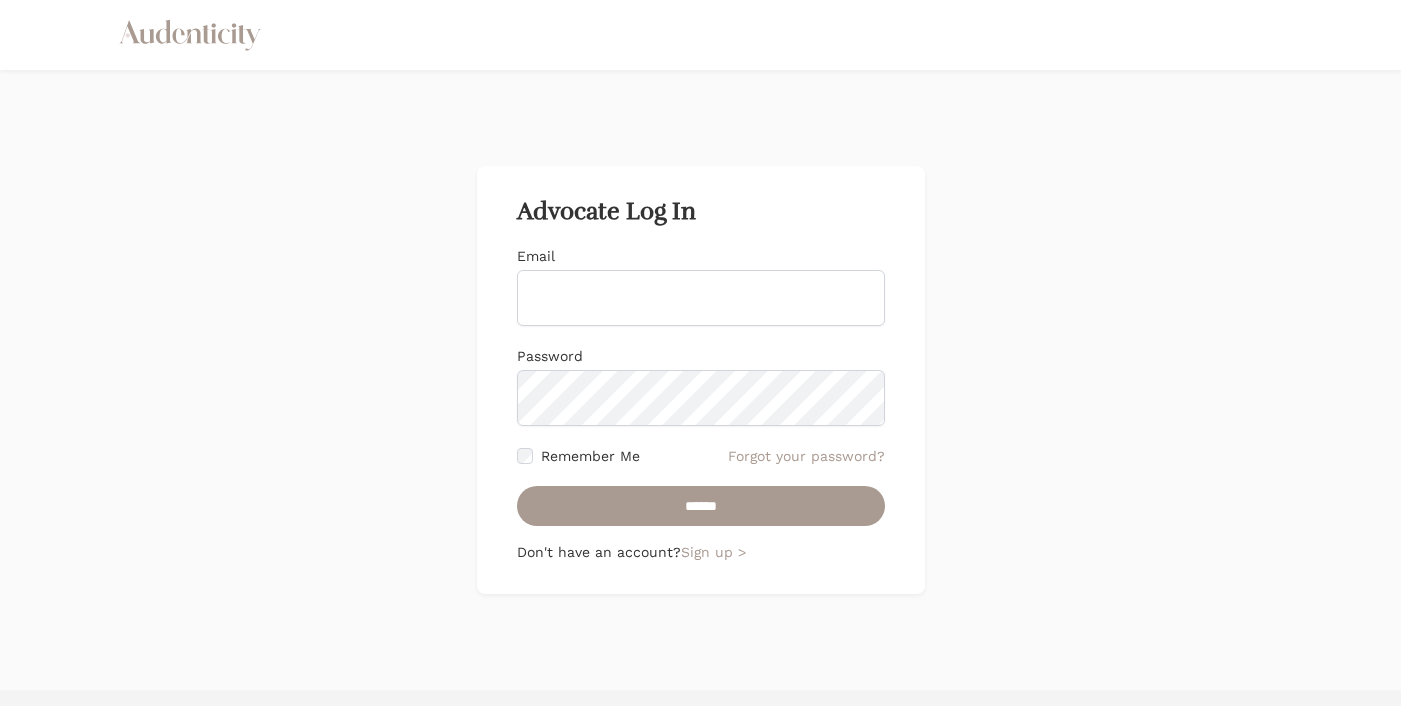 type on "**********" 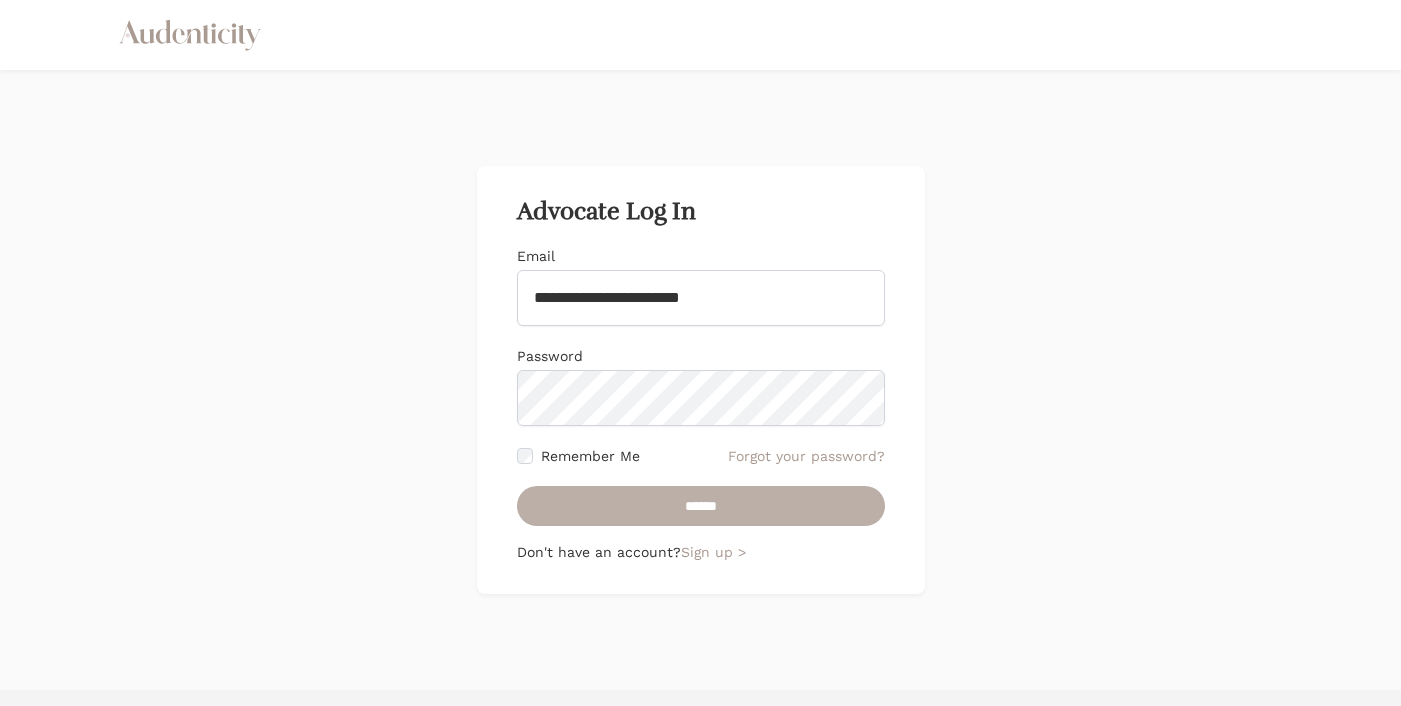 click on "******" at bounding box center [701, 506] 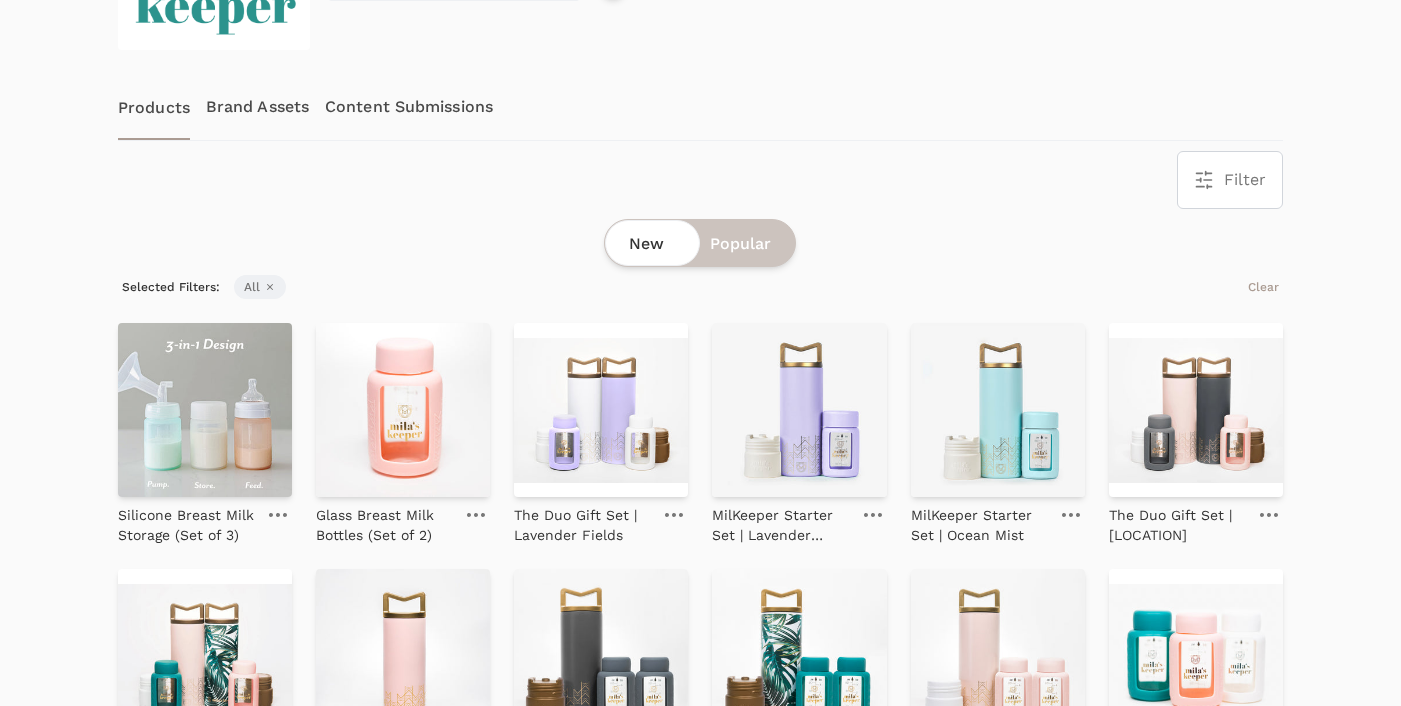 scroll, scrollTop: 0, scrollLeft: 0, axis: both 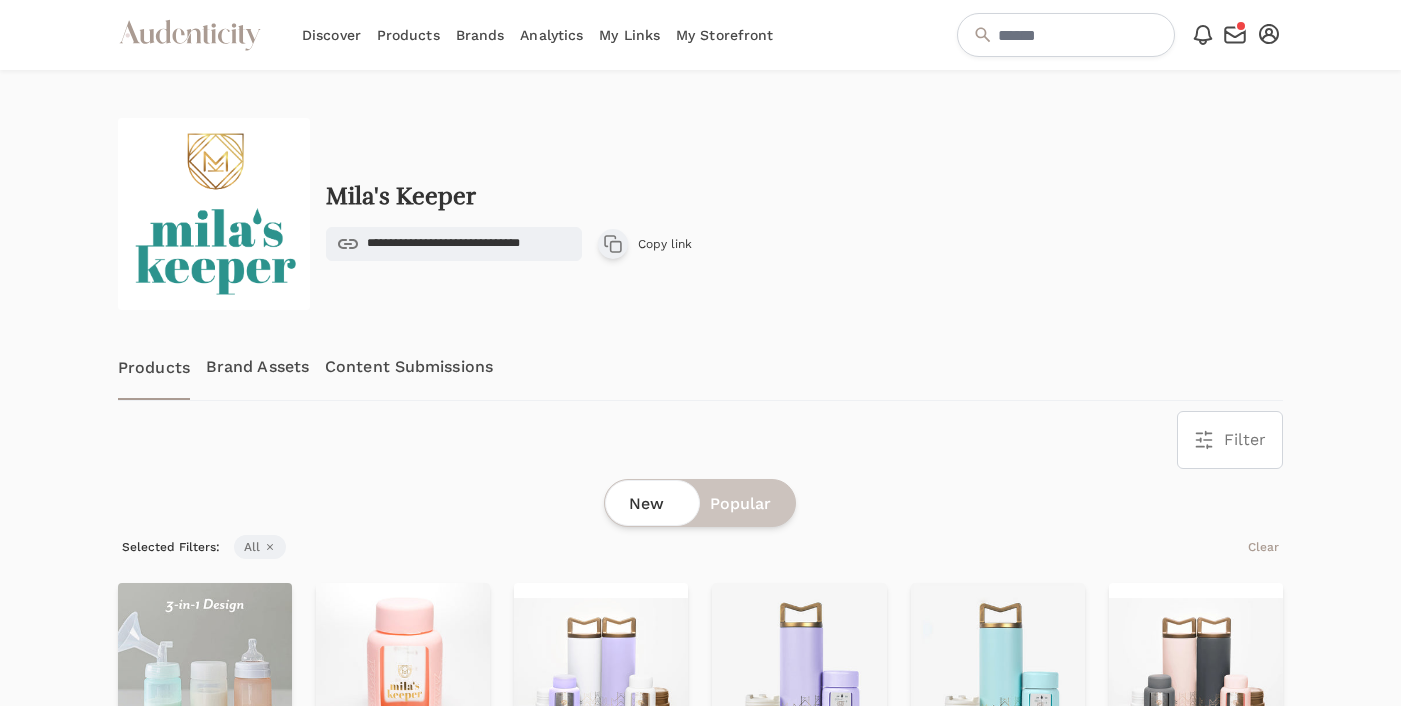 click on "Analytics" at bounding box center (551, 35) 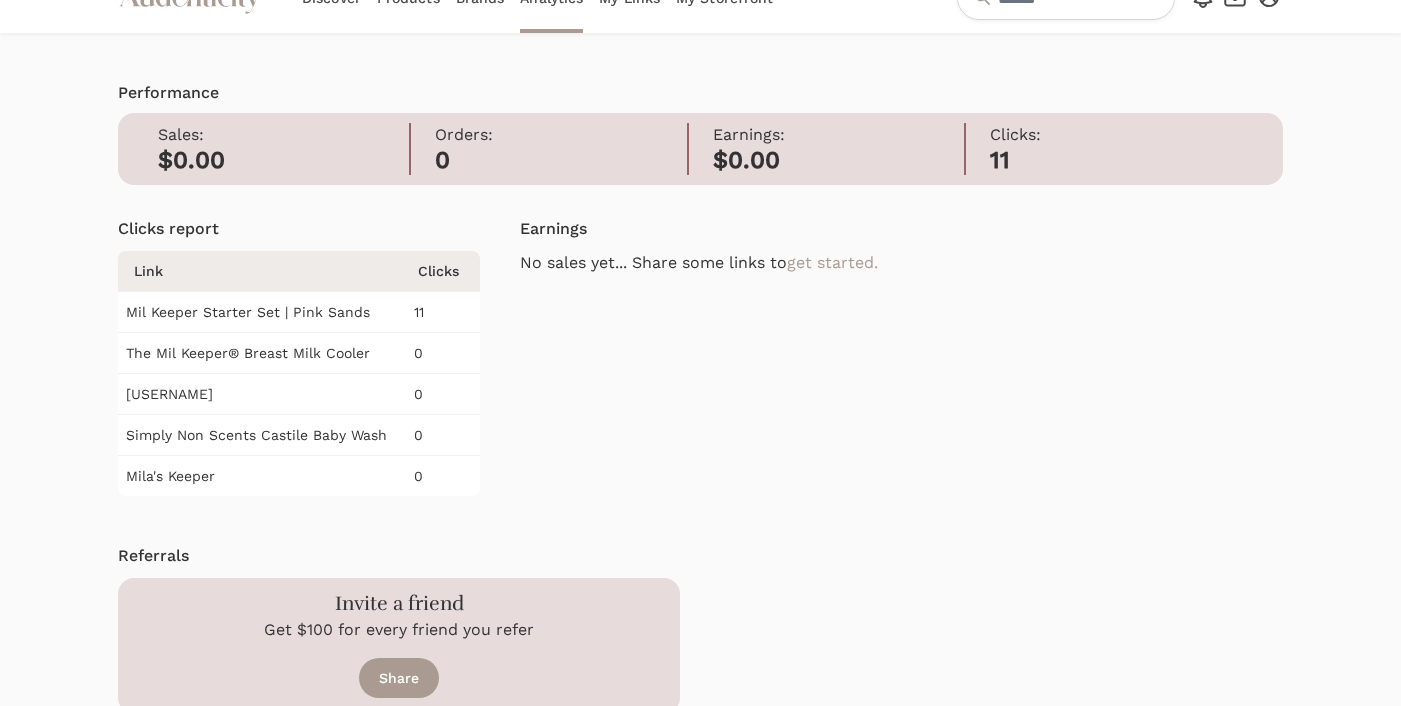 scroll, scrollTop: 0, scrollLeft: 0, axis: both 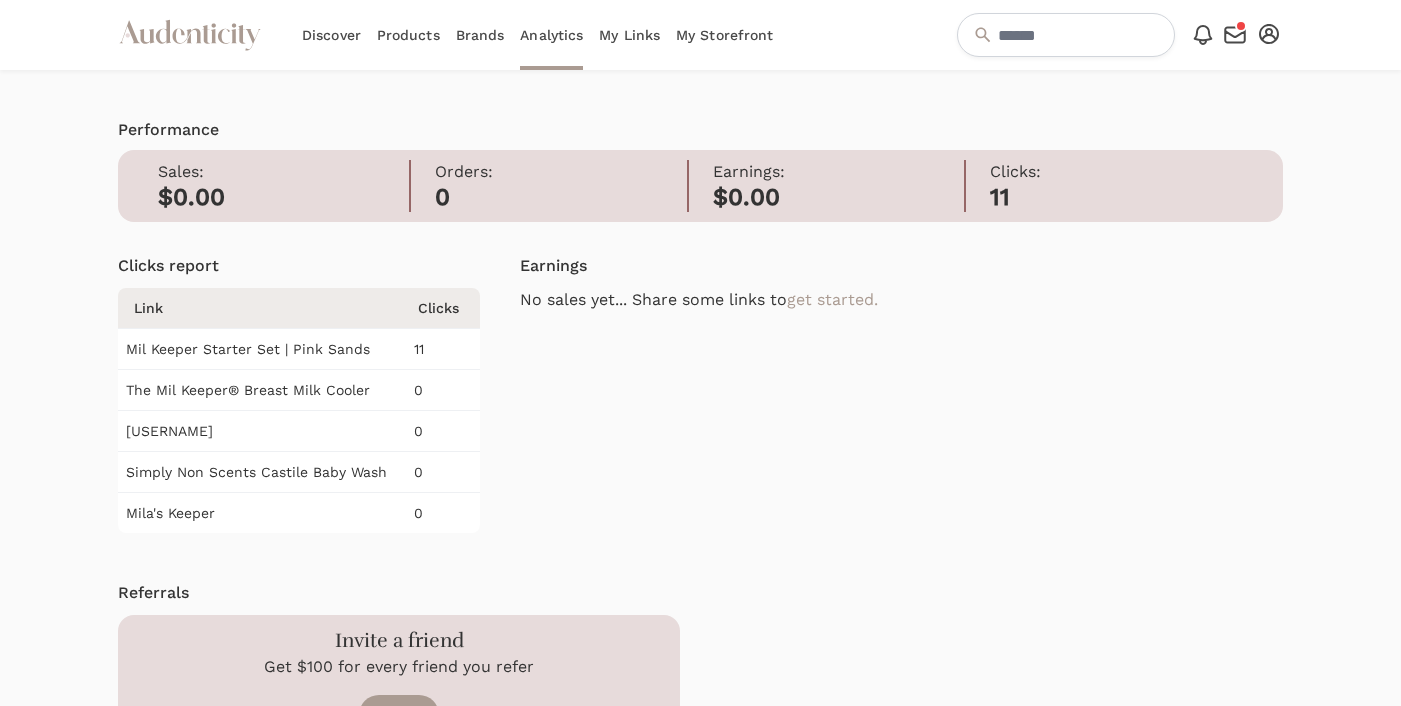click on "Products" at bounding box center (408, 35) 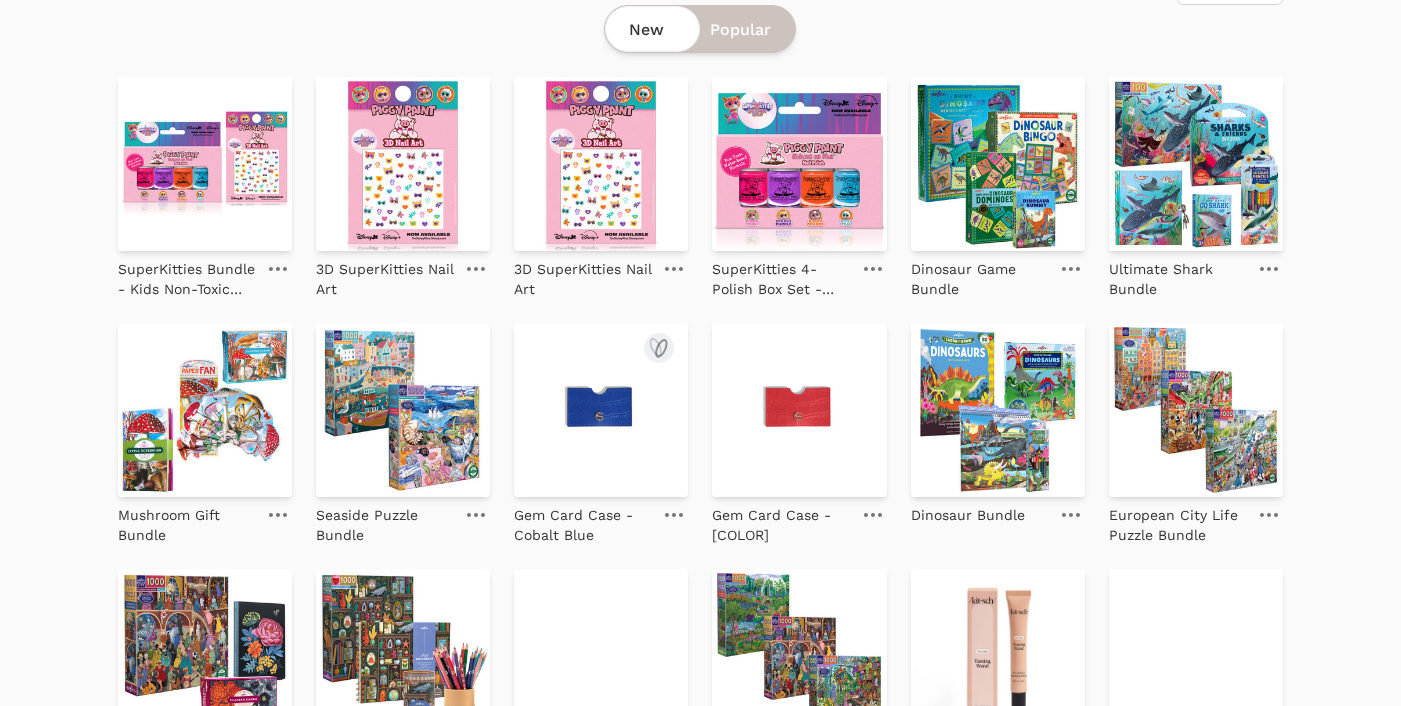scroll, scrollTop: 0, scrollLeft: 0, axis: both 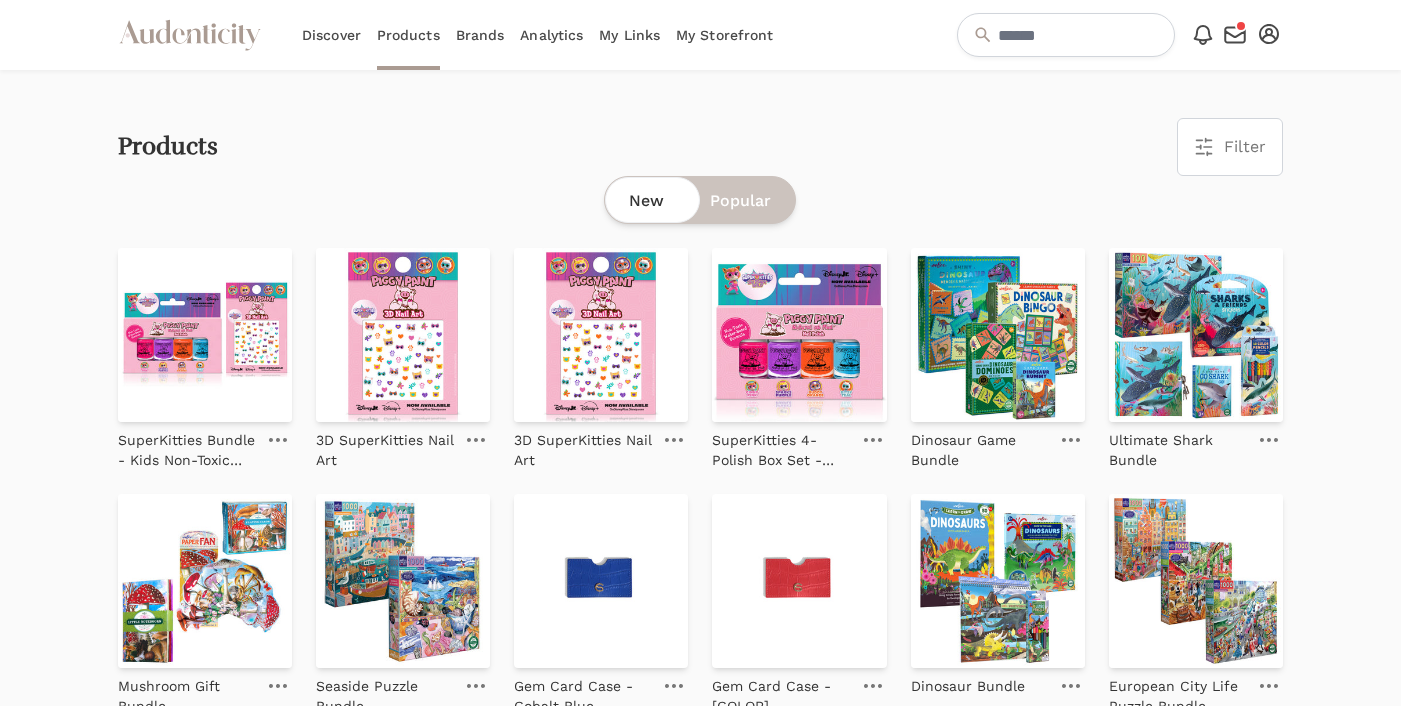 click on "Brands" at bounding box center [480, 35] 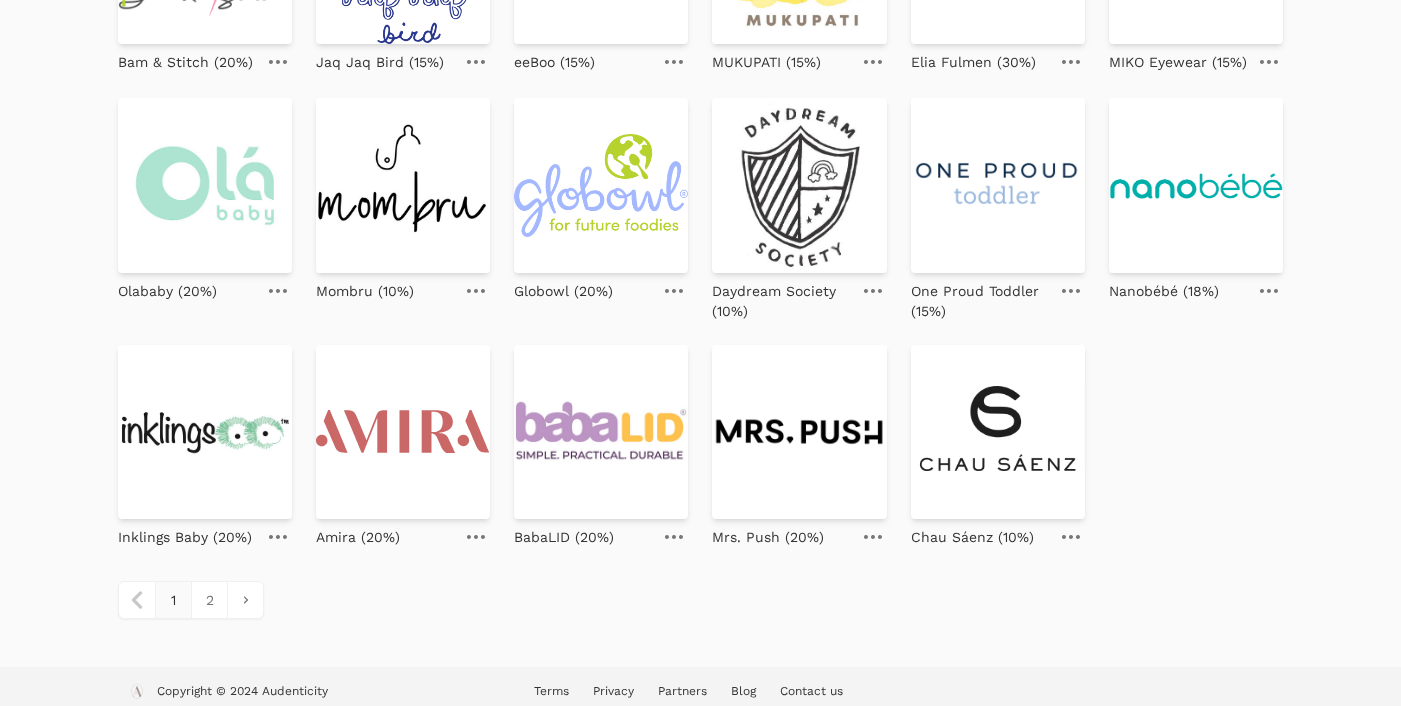 scroll, scrollTop: 840, scrollLeft: 0, axis: vertical 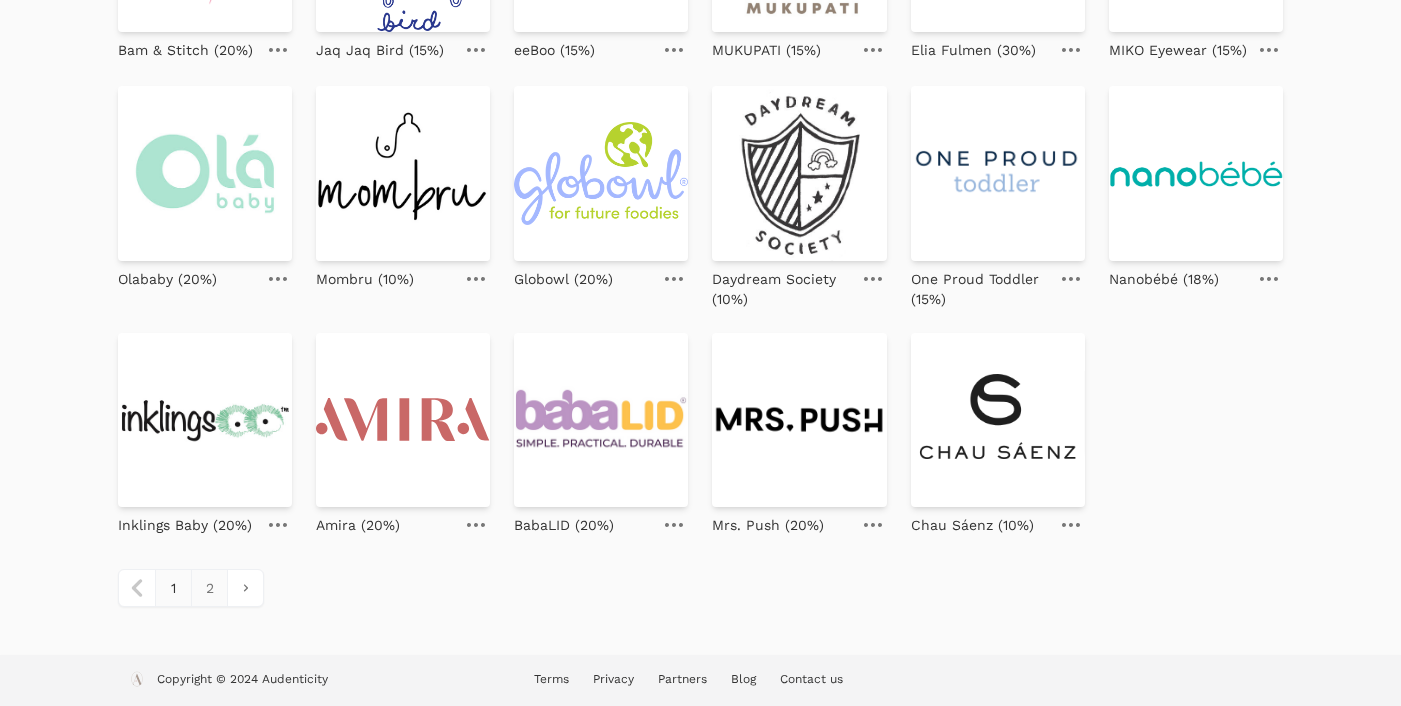 click on "2" at bounding box center [209, 588] 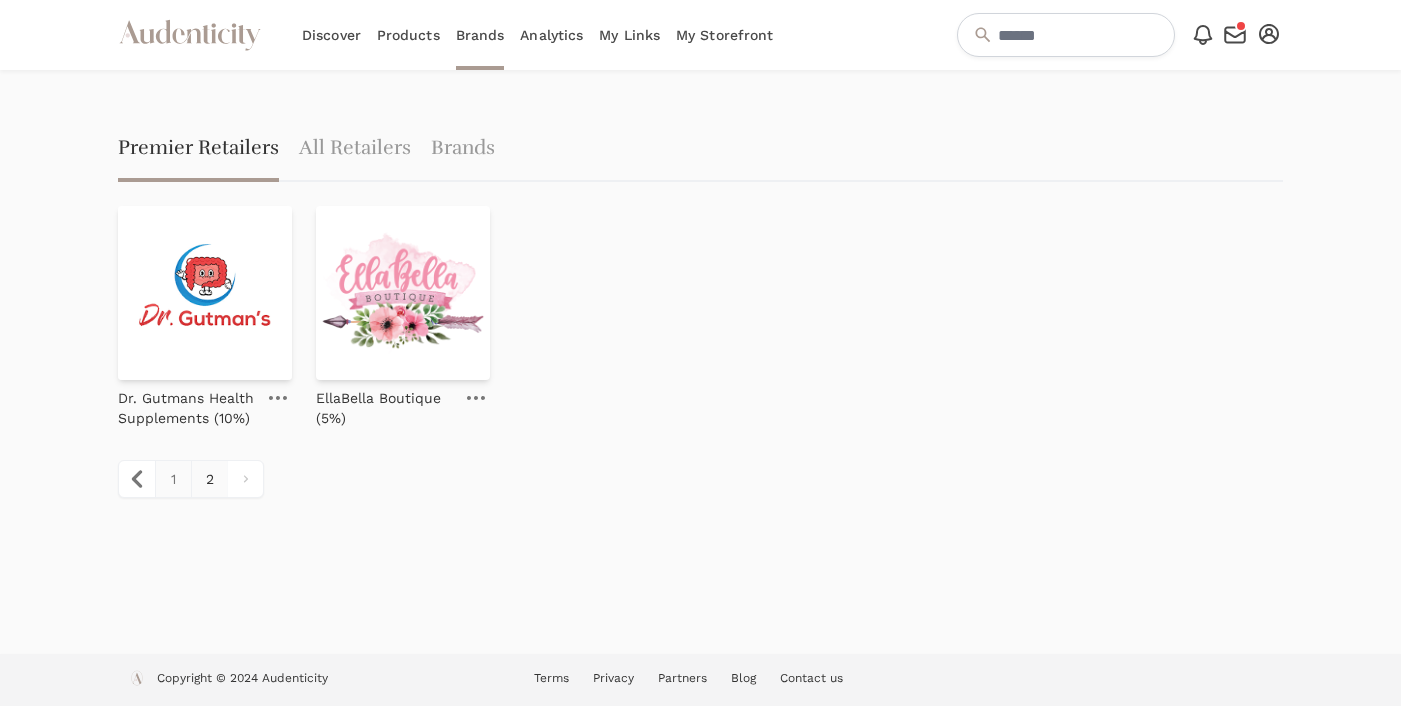click on "1" at bounding box center (173, 479) 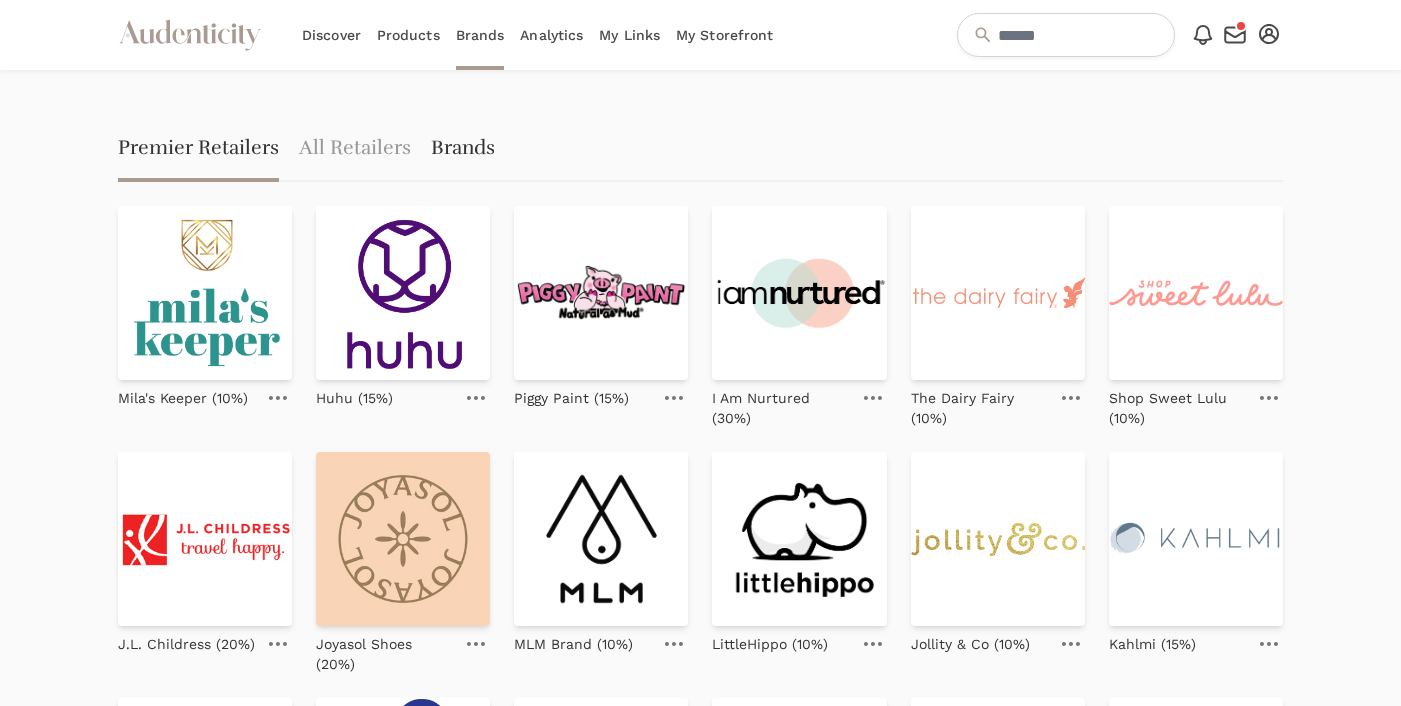 click on "Brands" at bounding box center [463, 150] 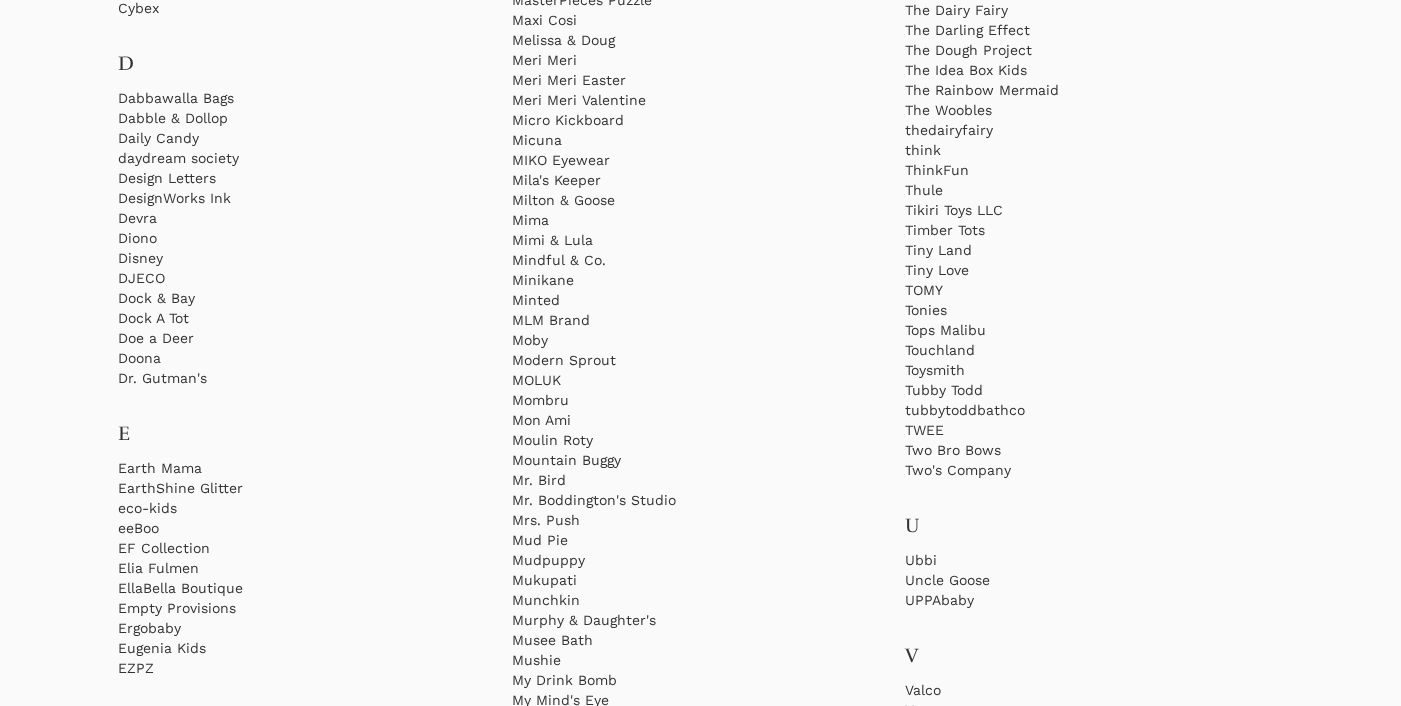 scroll, scrollTop: 2559, scrollLeft: 0, axis: vertical 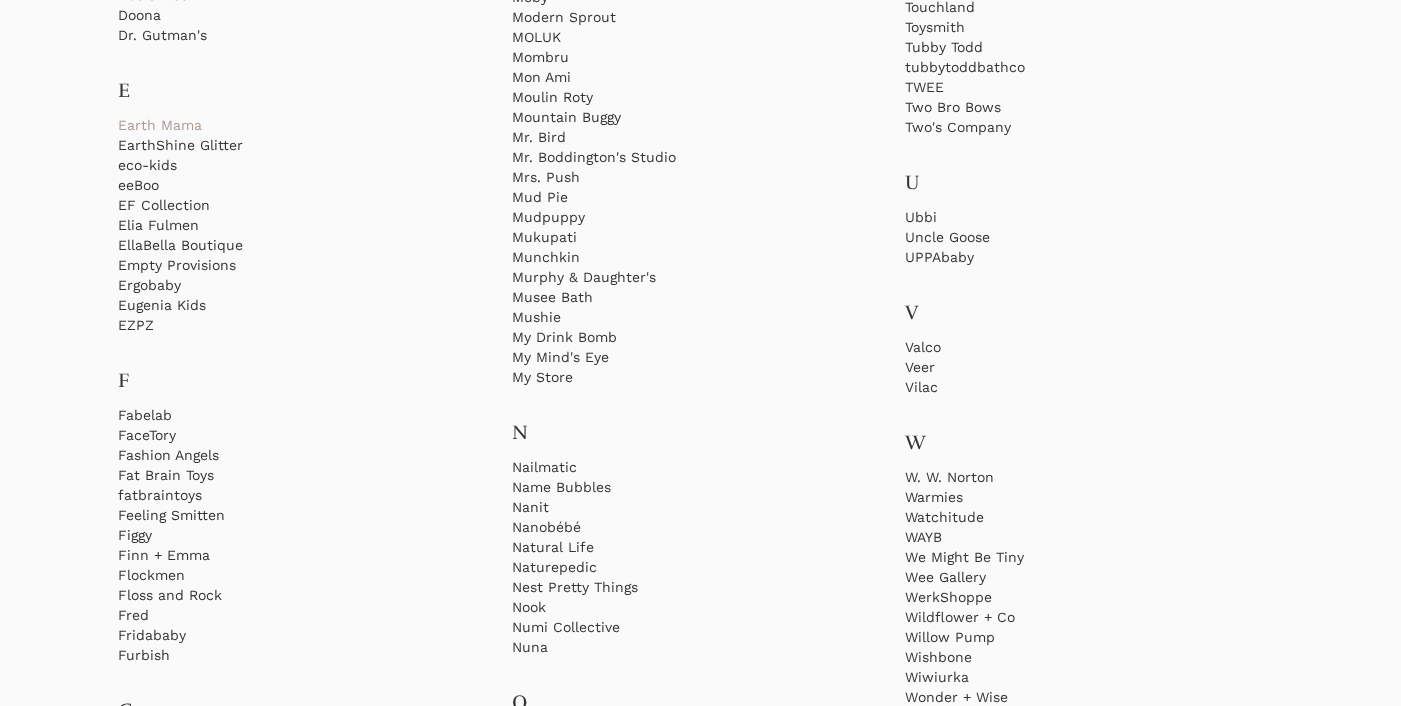 click on "Earth Mama" at bounding box center (307, 125) 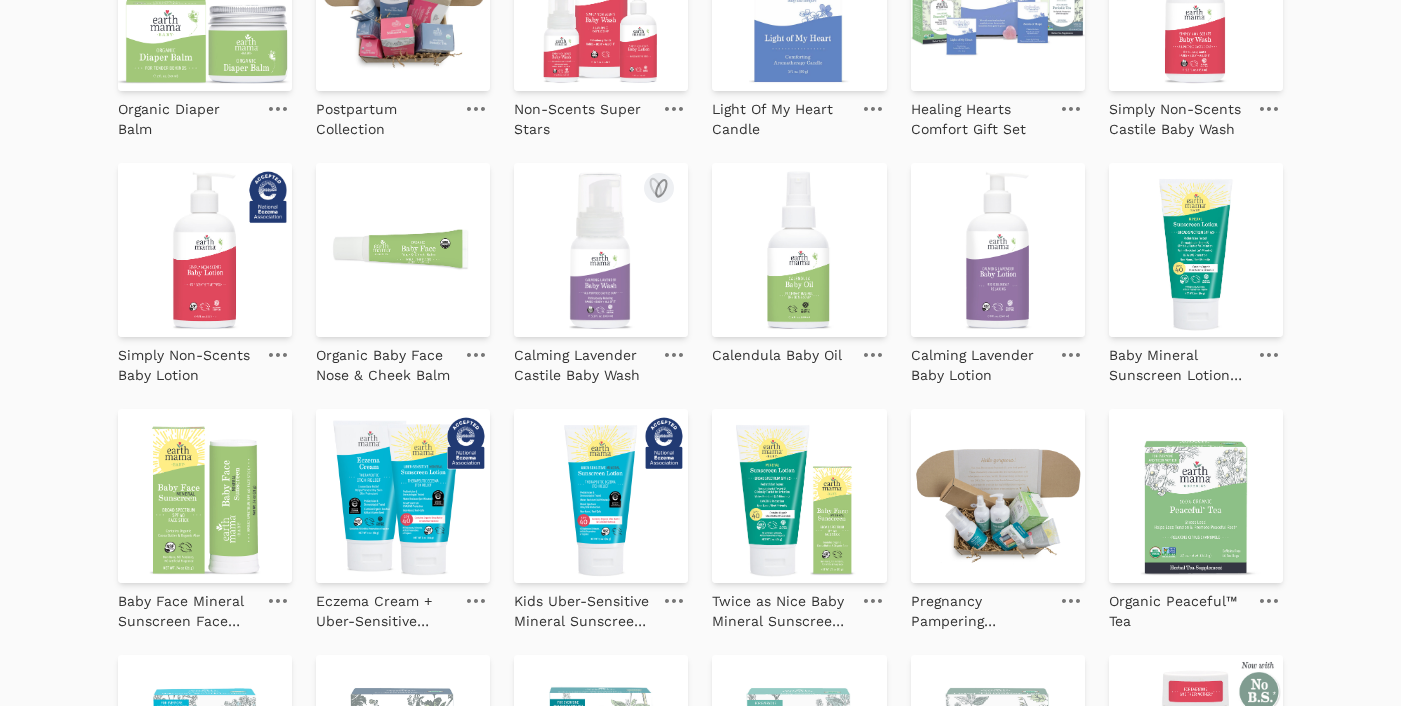 scroll, scrollTop: 0, scrollLeft: 0, axis: both 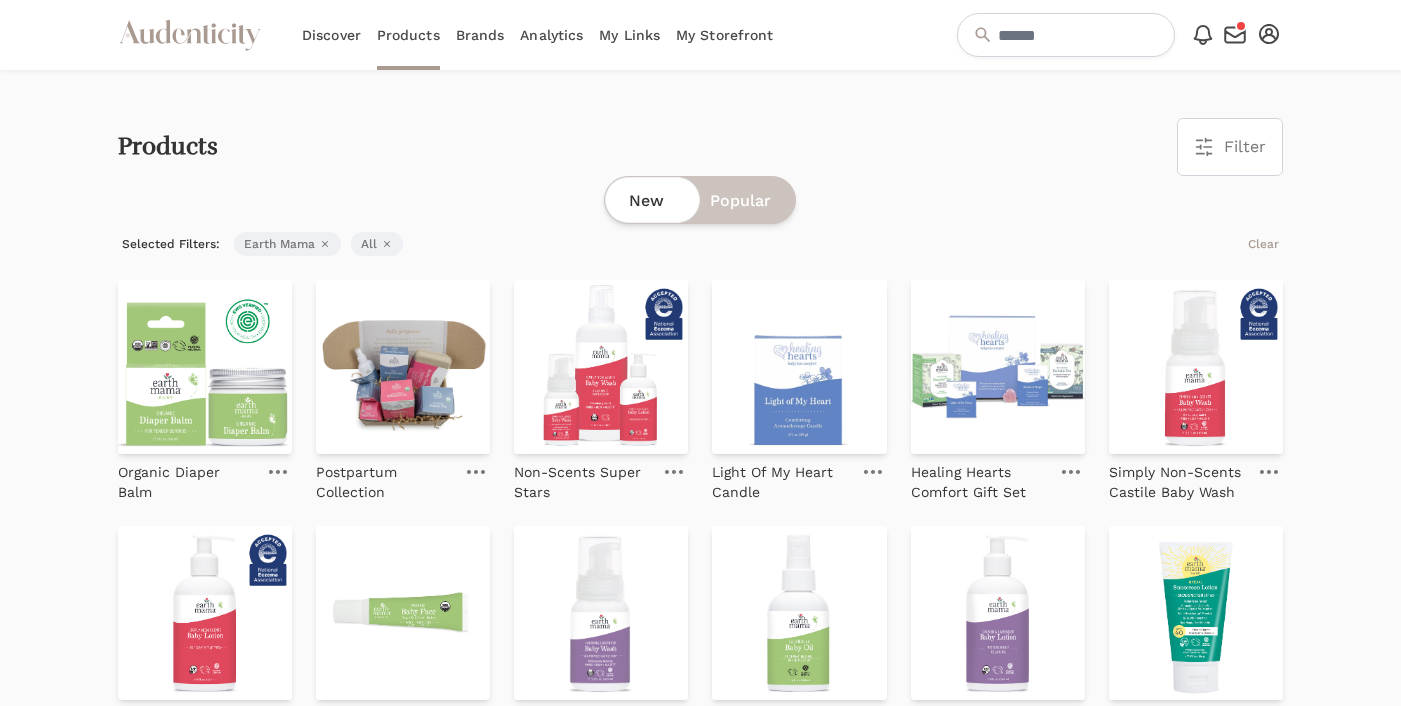 click on "My Storefront" at bounding box center [724, 35] 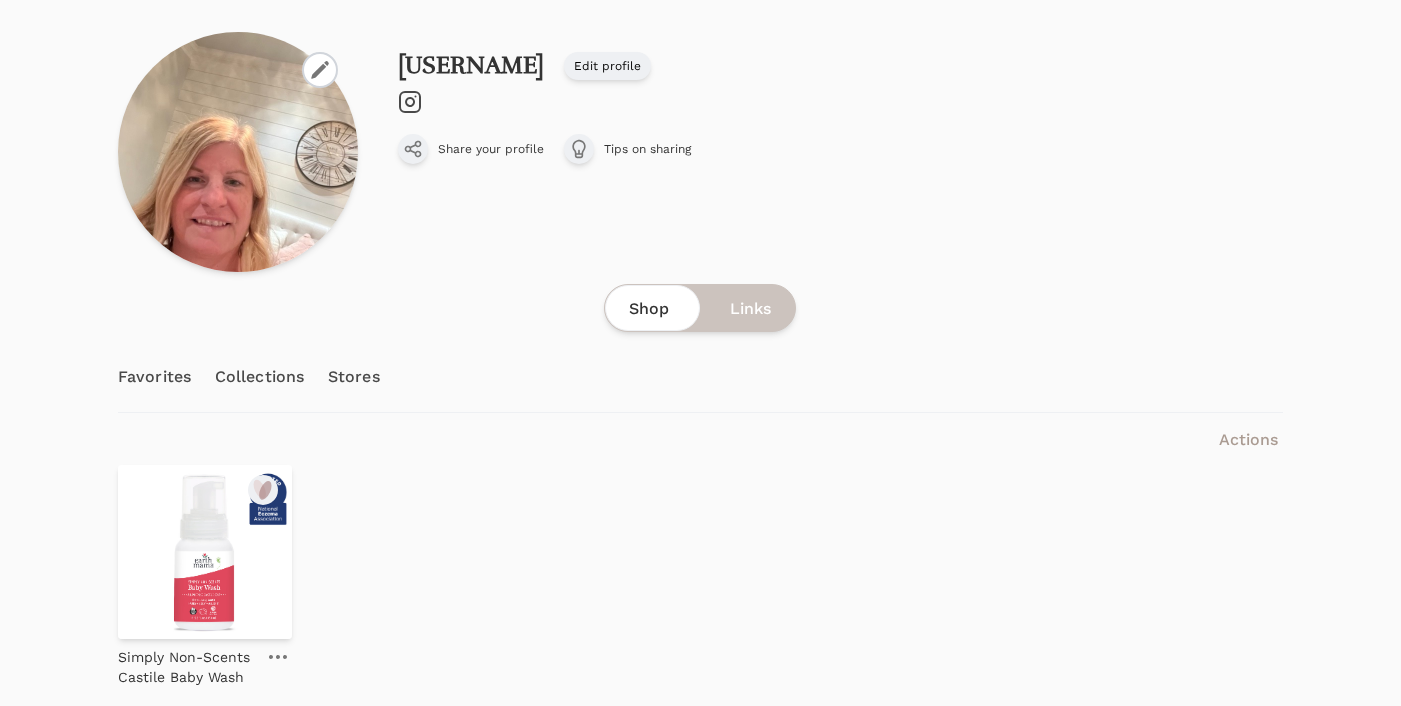 scroll, scrollTop: 167, scrollLeft: 0, axis: vertical 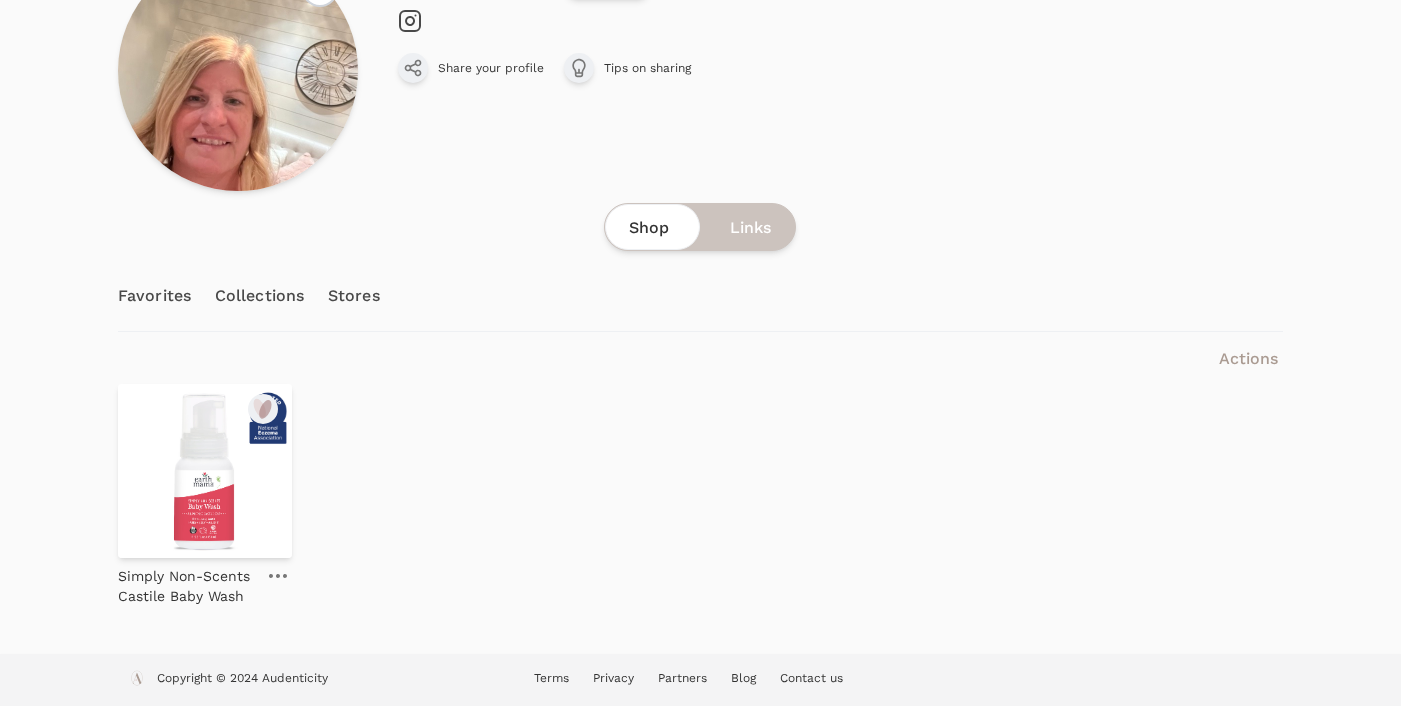 click on "Links" at bounding box center [750, 228] 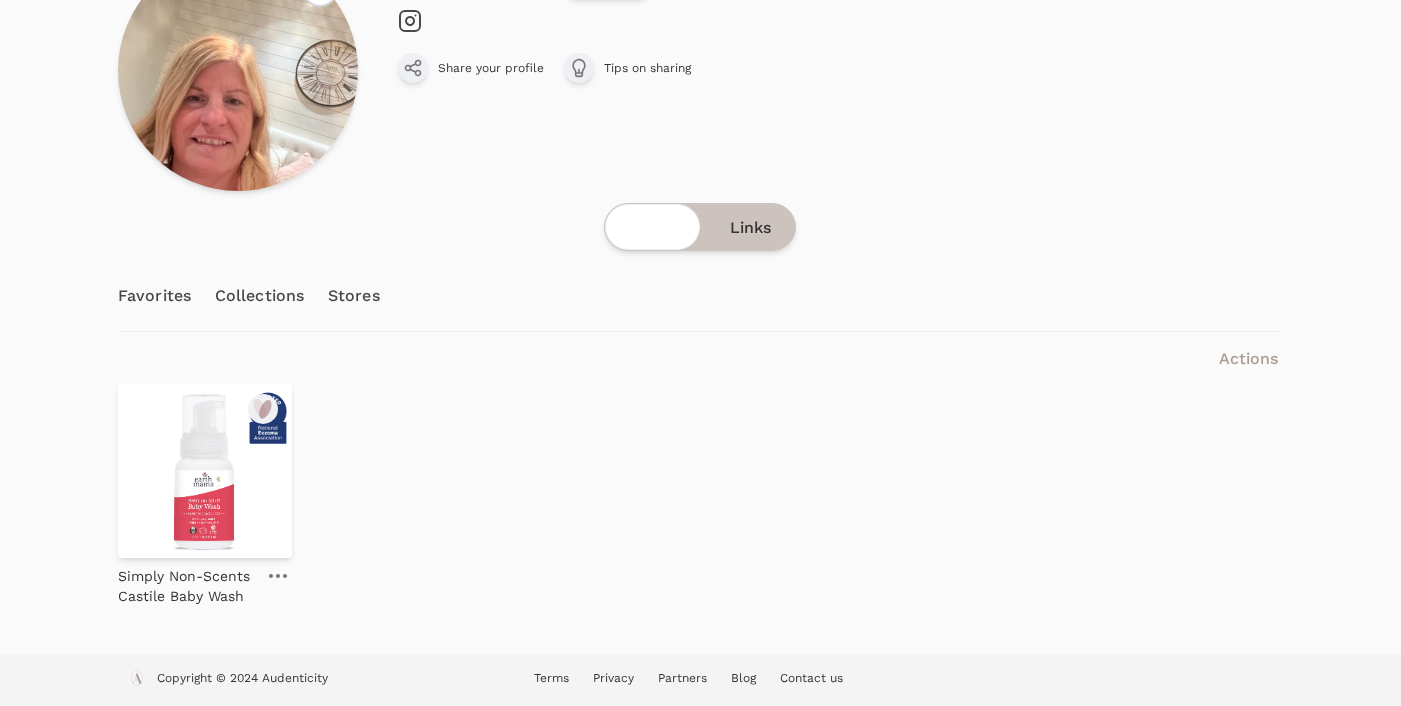 scroll, scrollTop: 0, scrollLeft: 0, axis: both 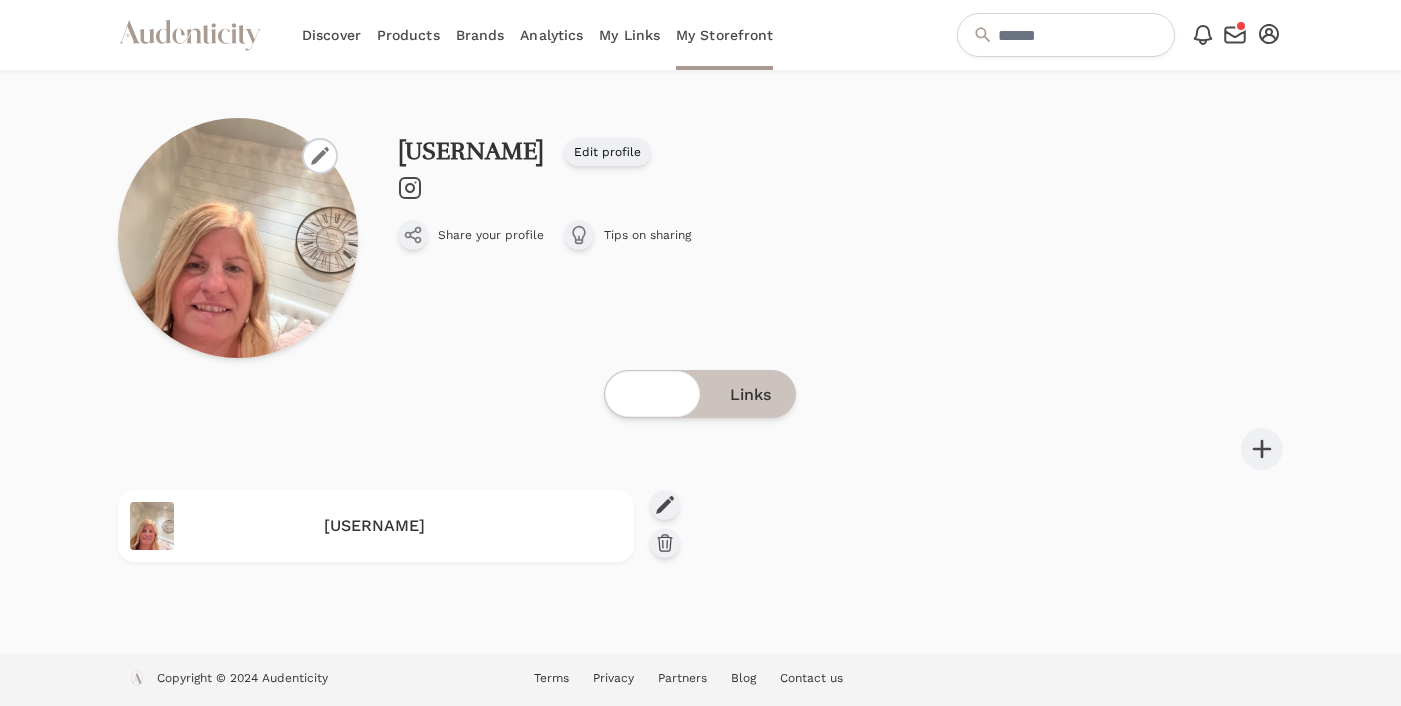 click on "Shop" at bounding box center (649, 395) 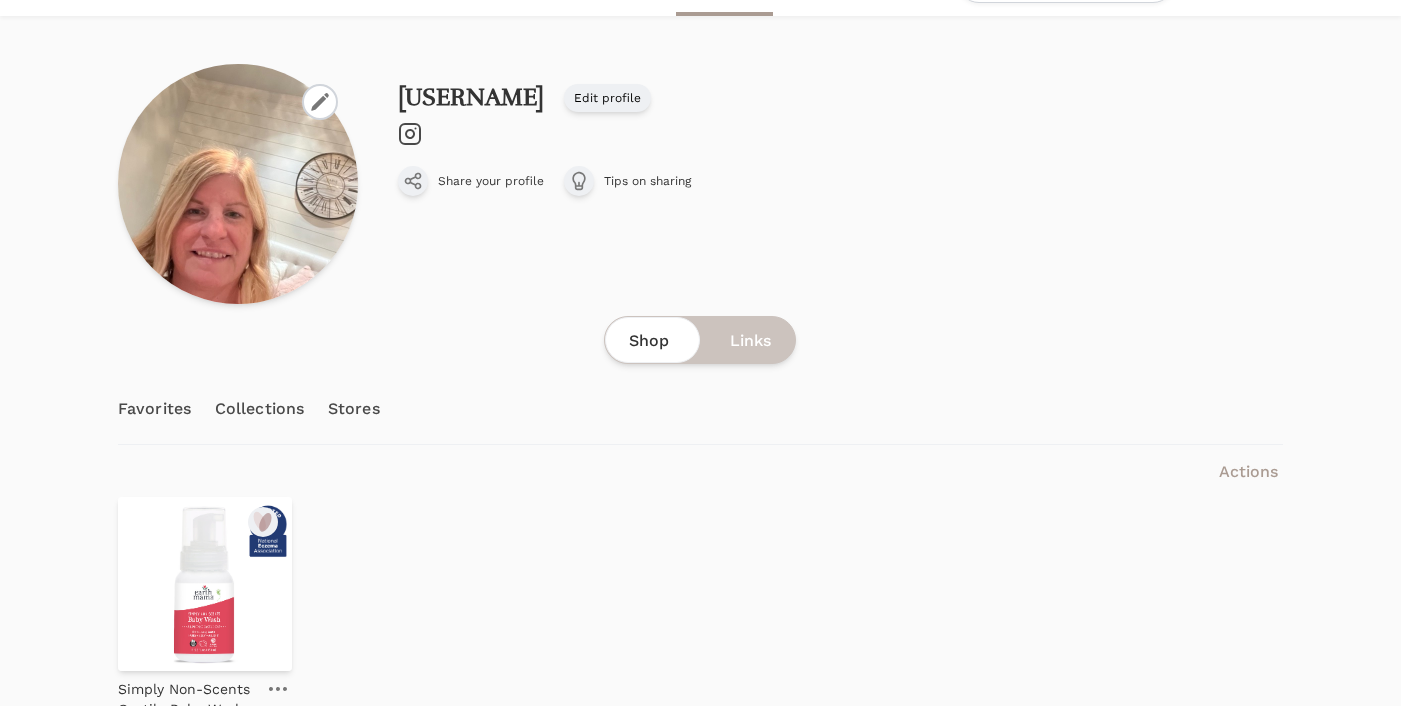 scroll, scrollTop: 0, scrollLeft: 0, axis: both 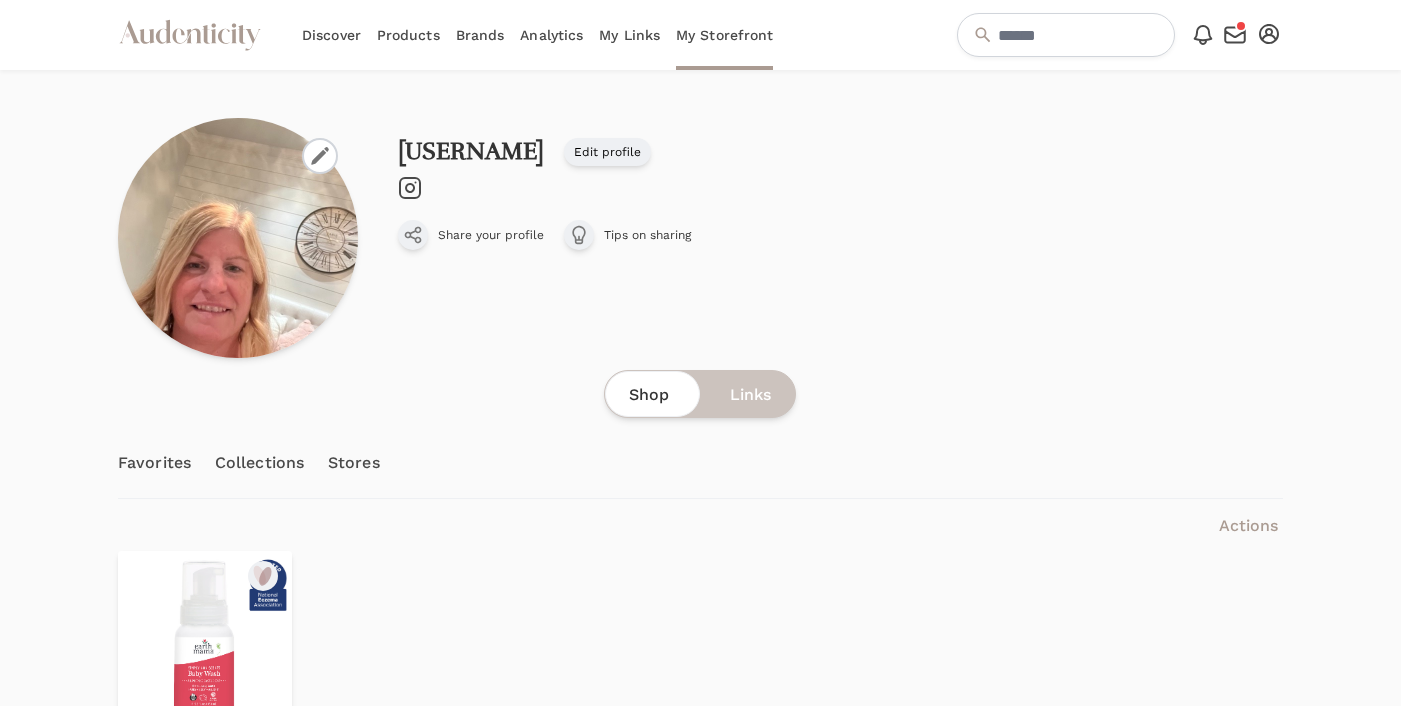 click on "My Links" at bounding box center (629, 35) 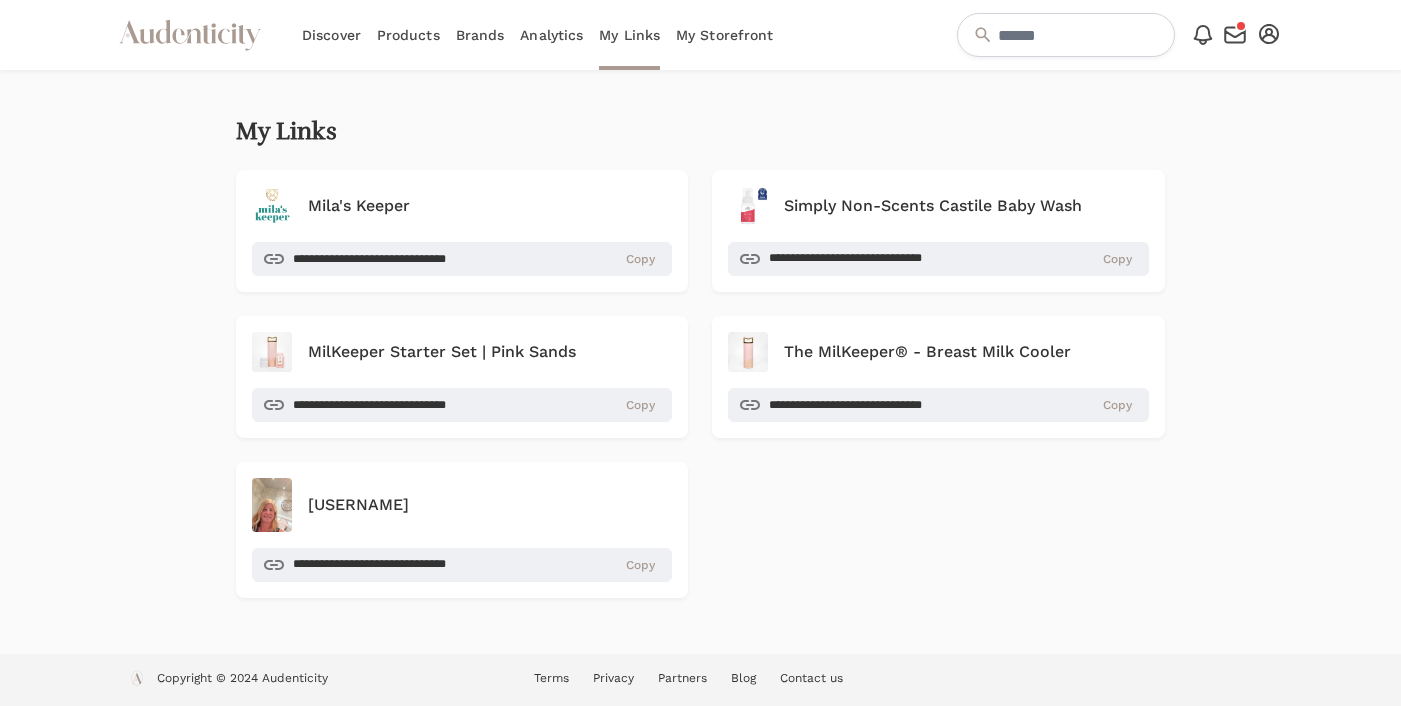 click on "Analytics" at bounding box center (551, 35) 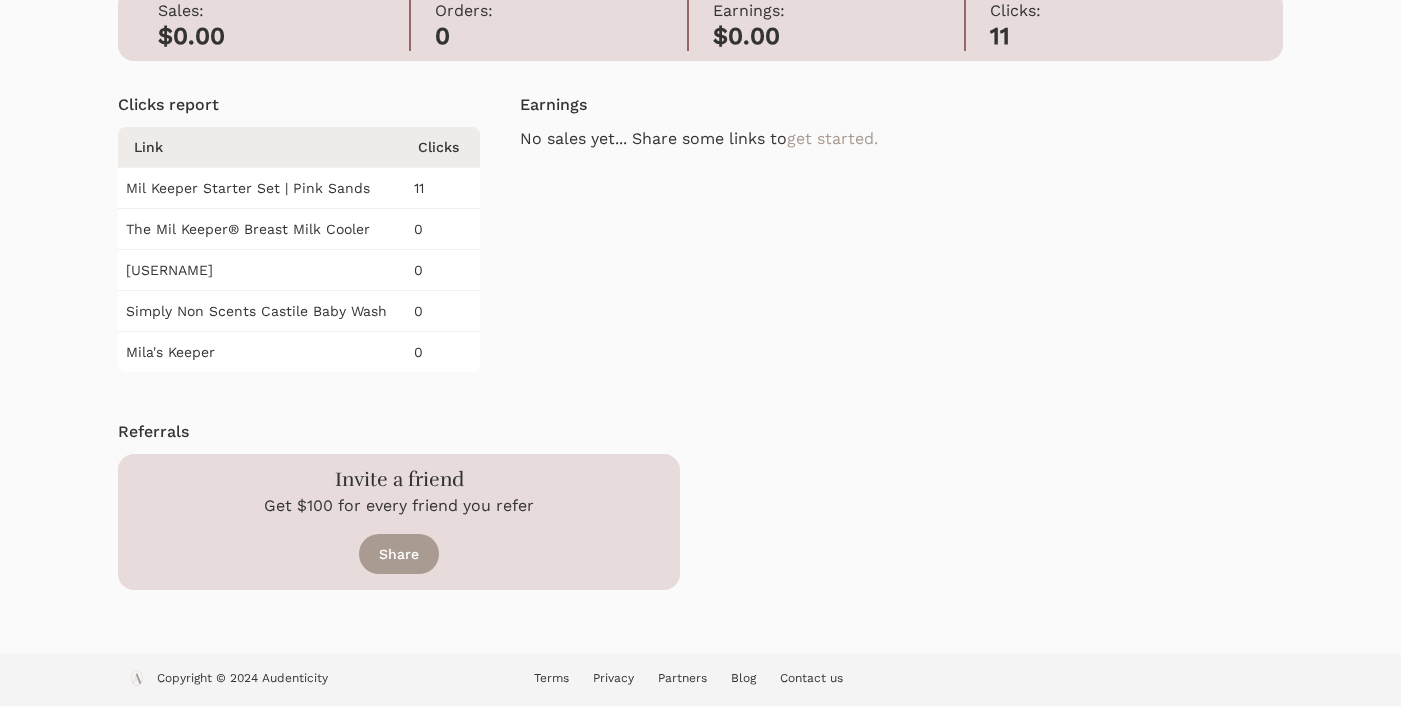 scroll, scrollTop: 0, scrollLeft: 0, axis: both 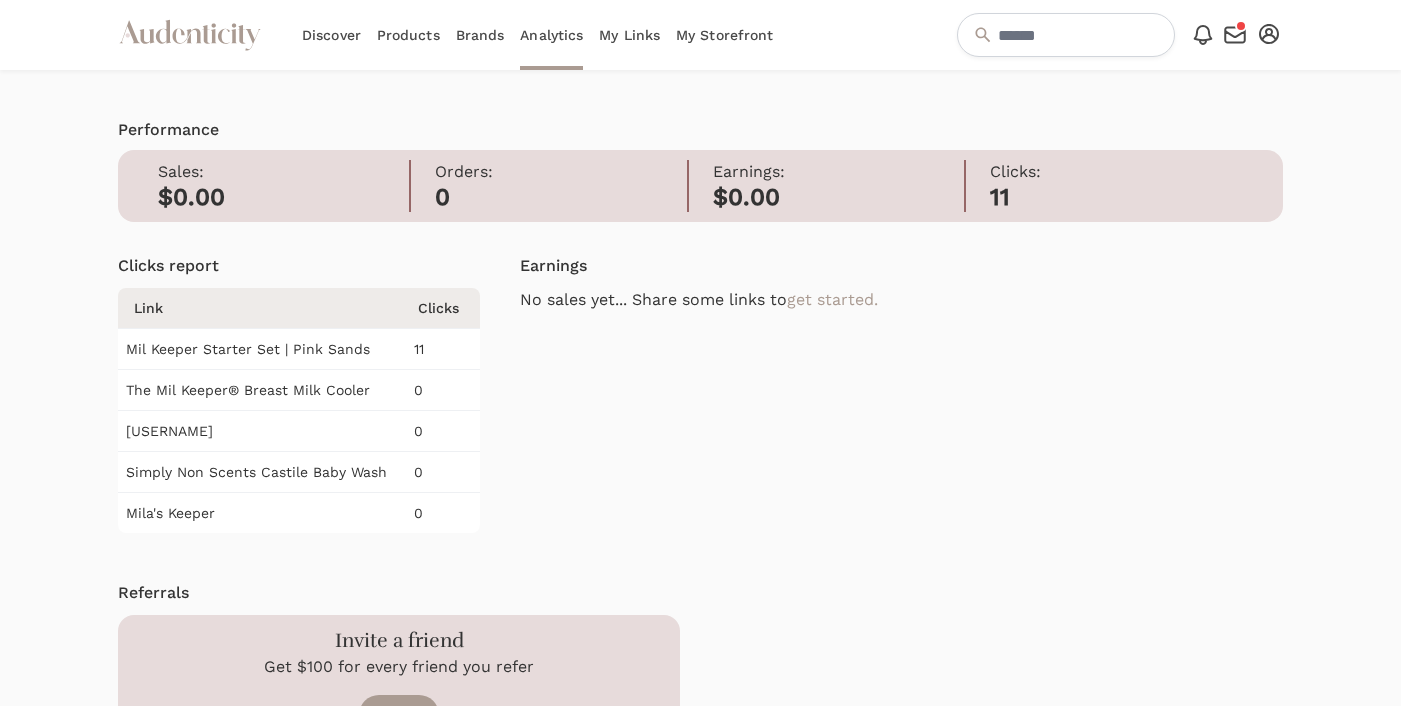 click on "Brands" at bounding box center [480, 35] 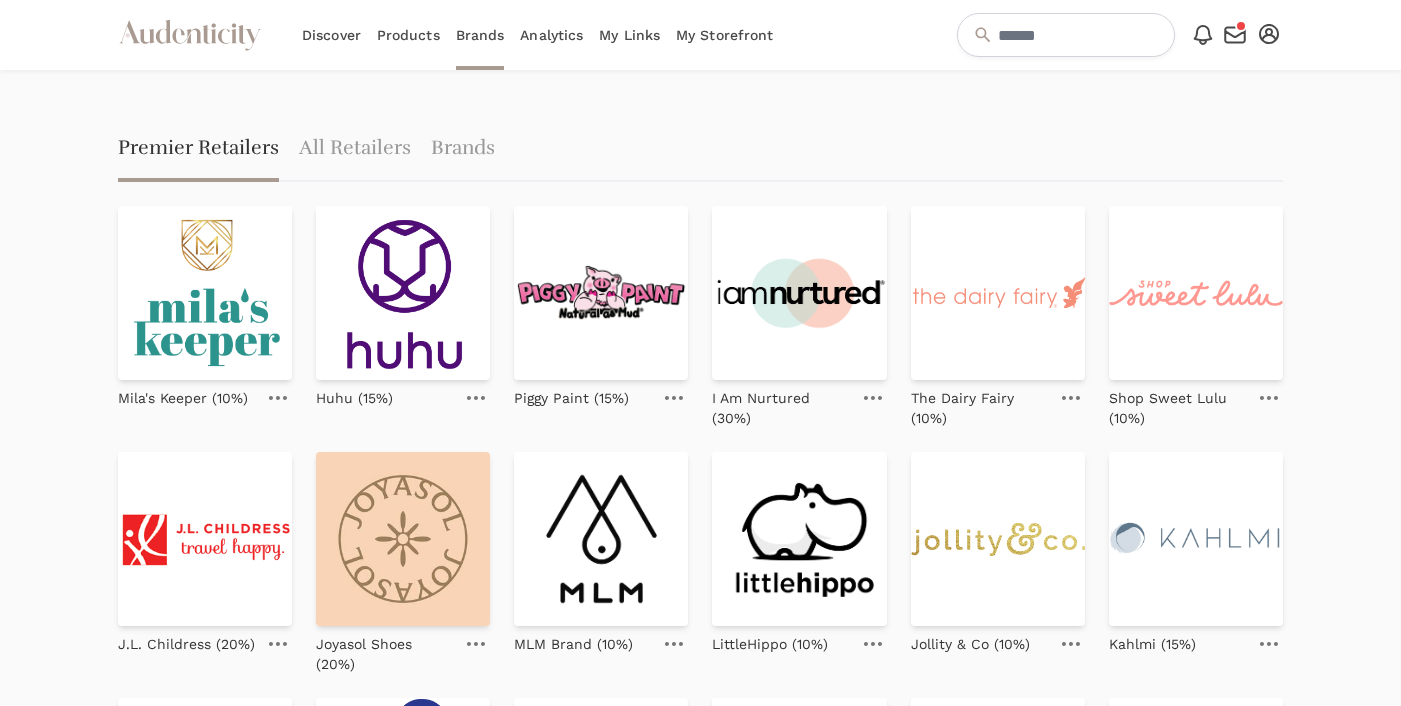 click on "Analytics" at bounding box center (551, 35) 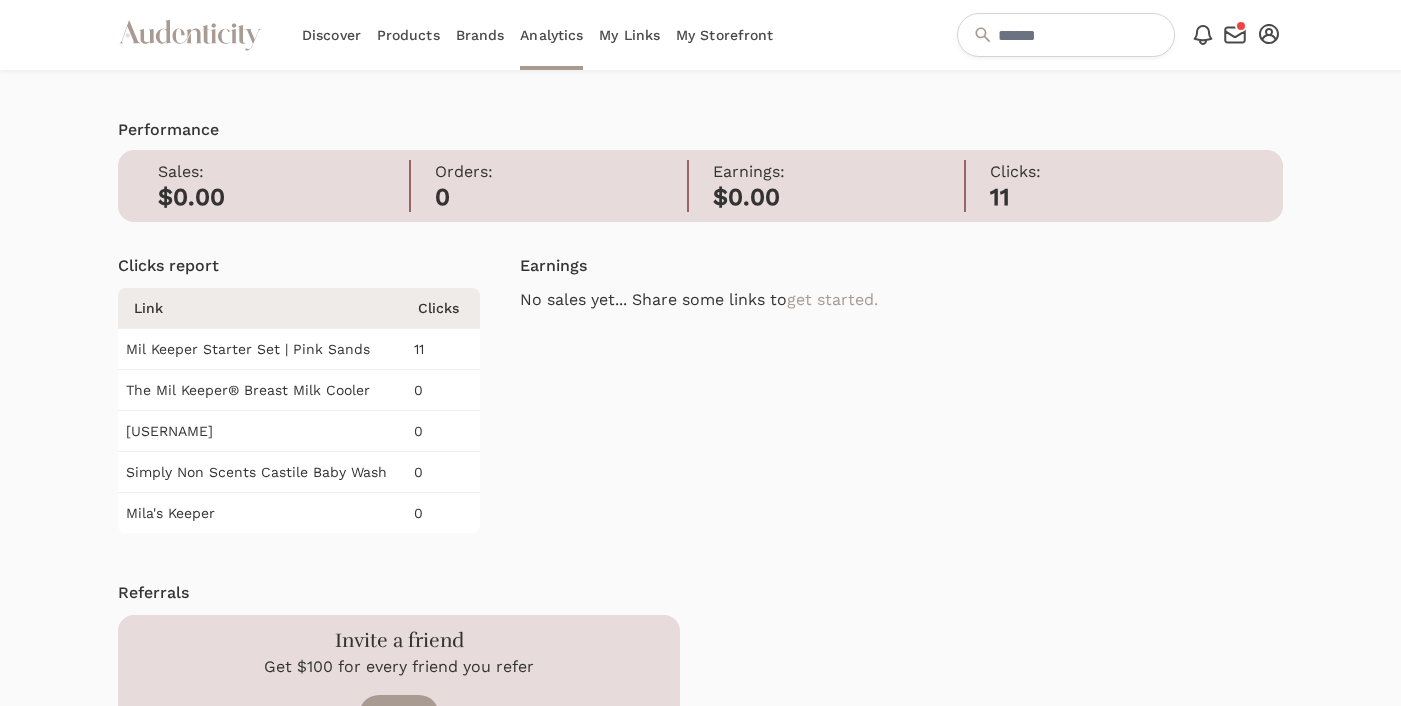 click on "Discover" at bounding box center (331, 35) 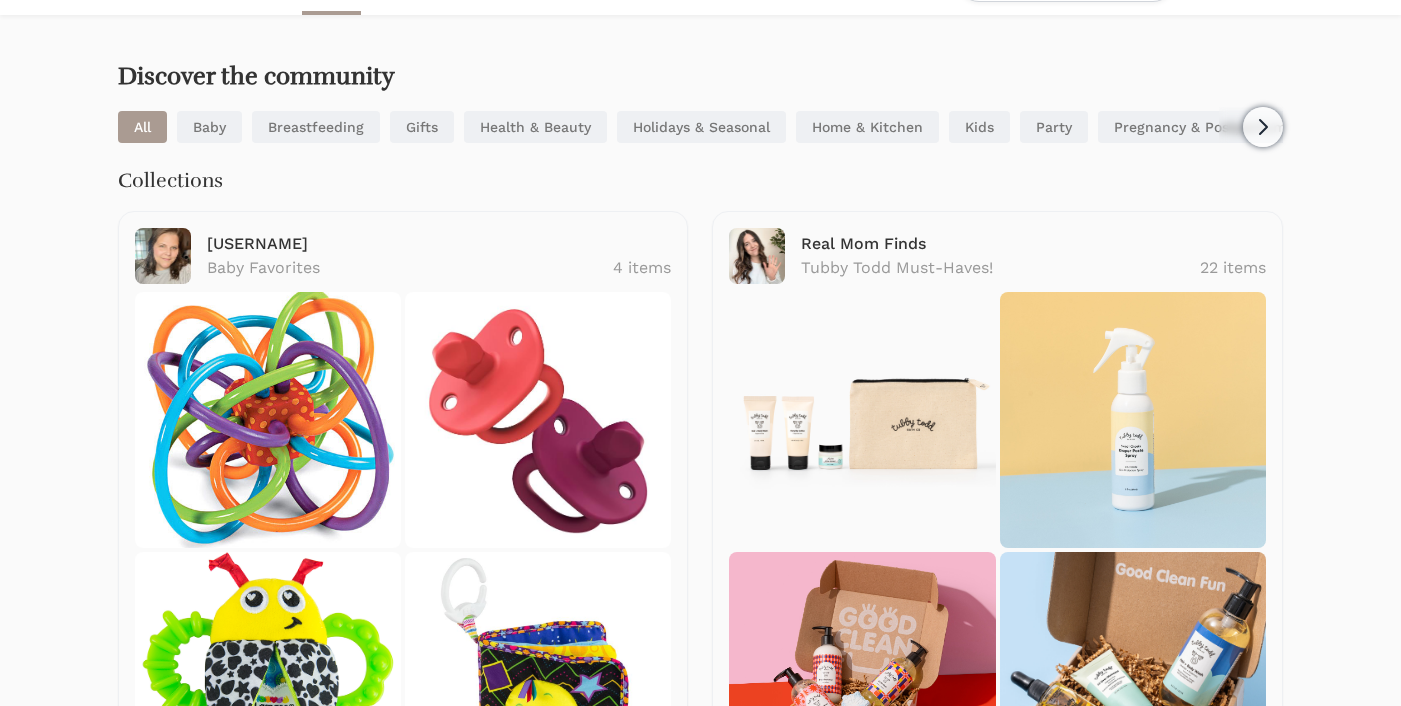 scroll, scrollTop: 14, scrollLeft: 0, axis: vertical 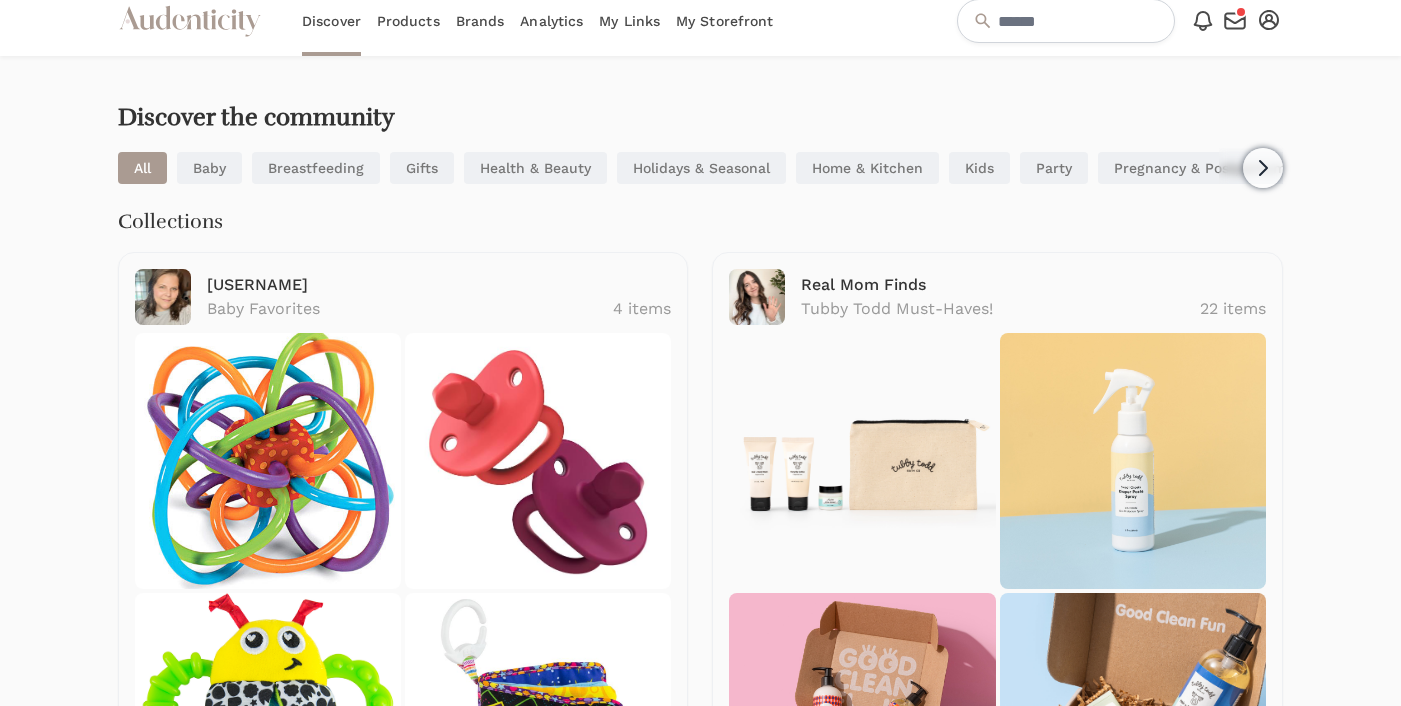 click on "Breastfeeding" at bounding box center [316, 168] 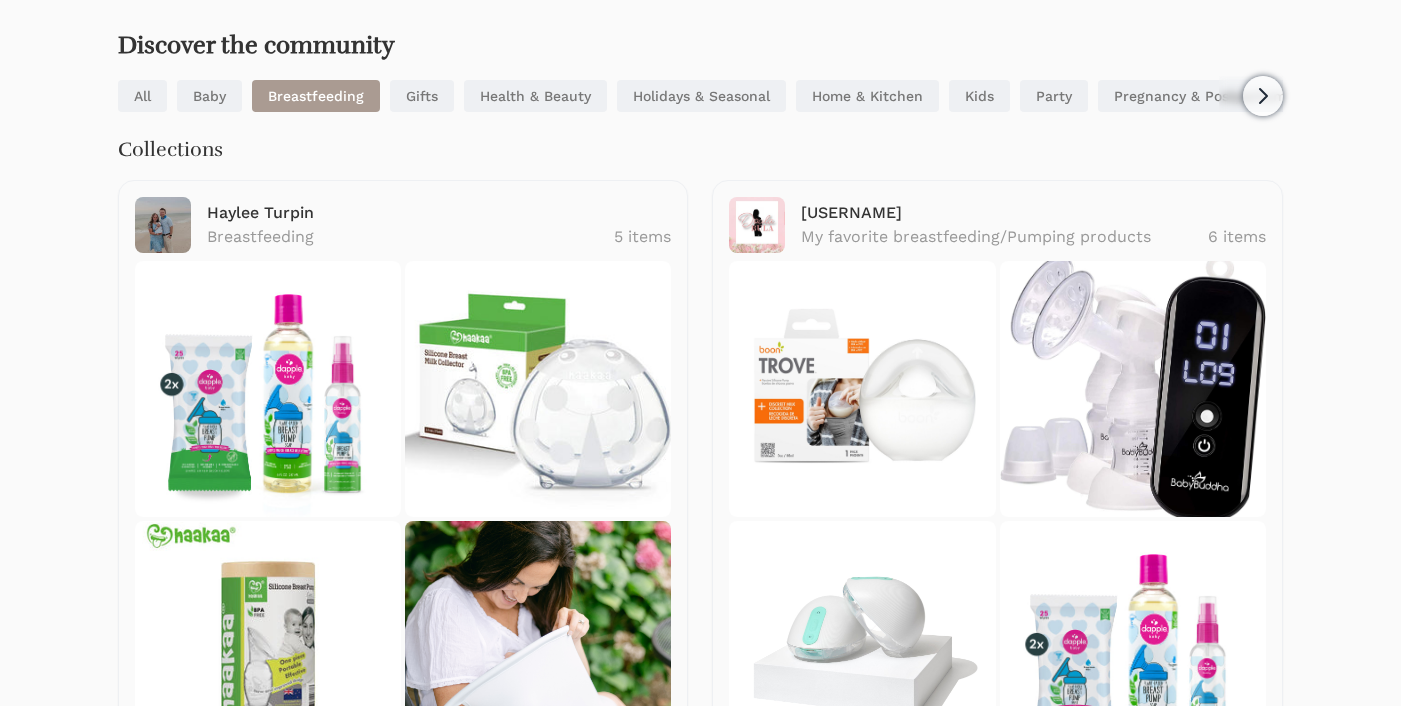 scroll, scrollTop: 0, scrollLeft: 0, axis: both 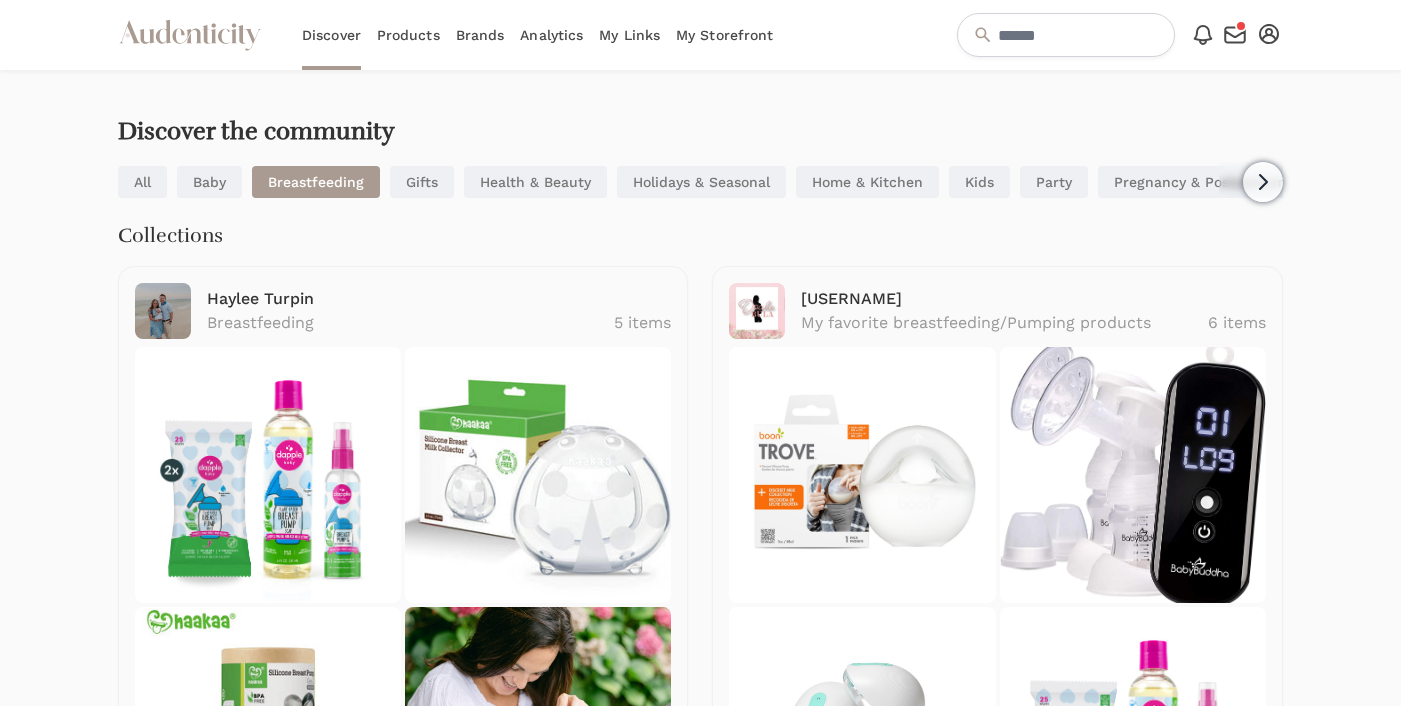 click on "Analytics" at bounding box center [551, 35] 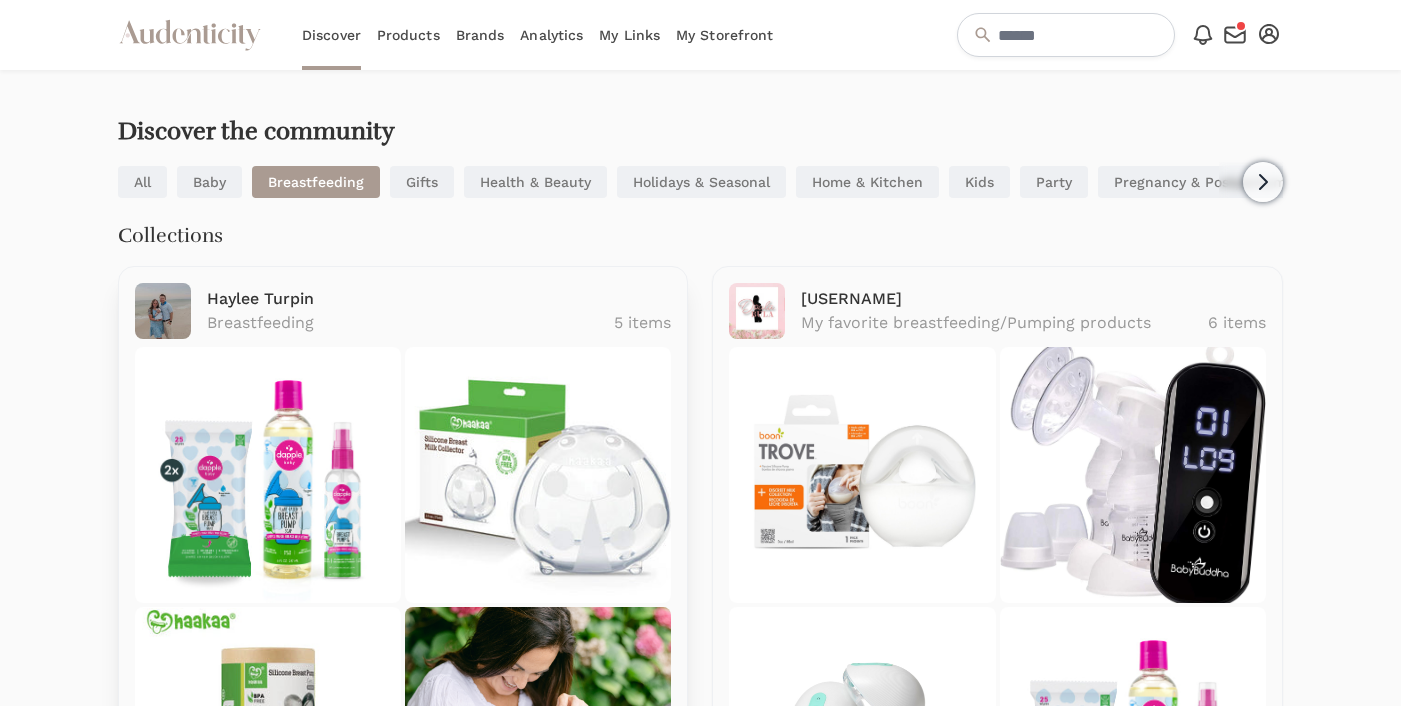 click at bounding box center [538, 475] 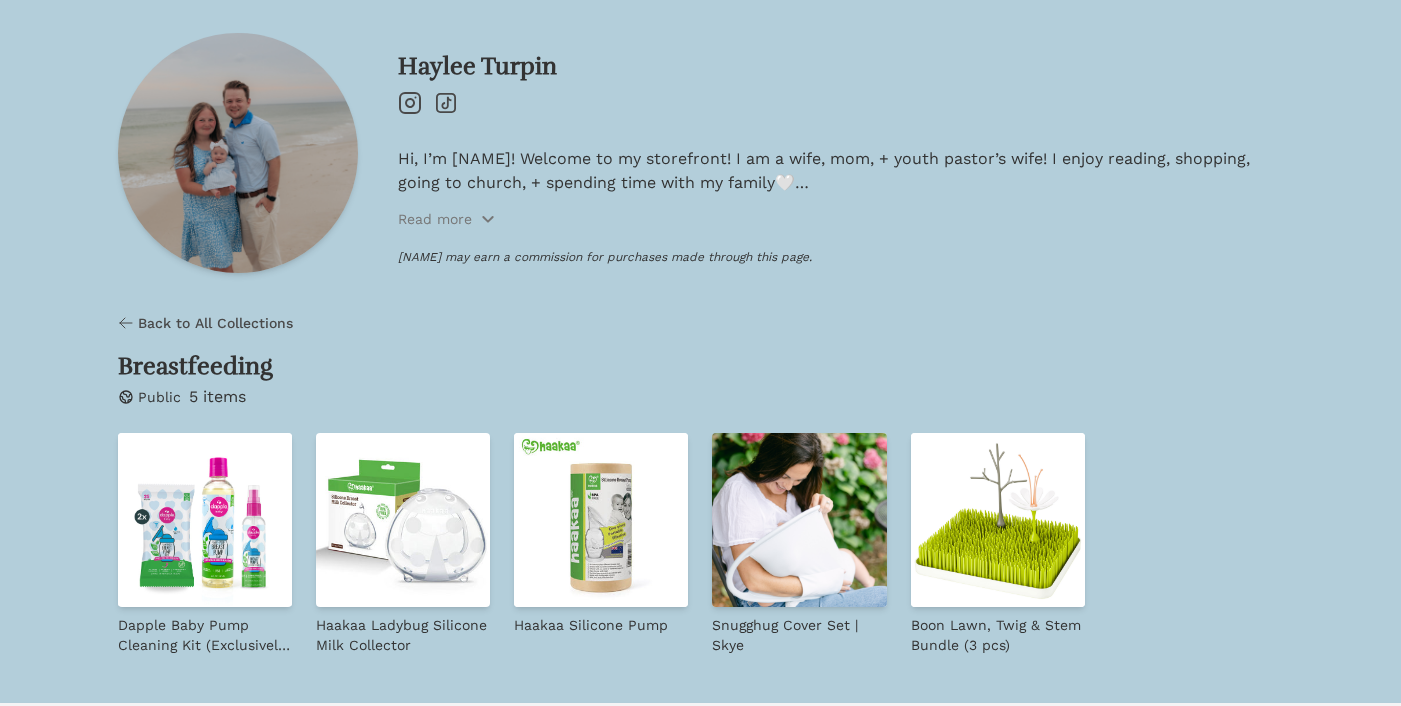 scroll, scrollTop: 133, scrollLeft: 0, axis: vertical 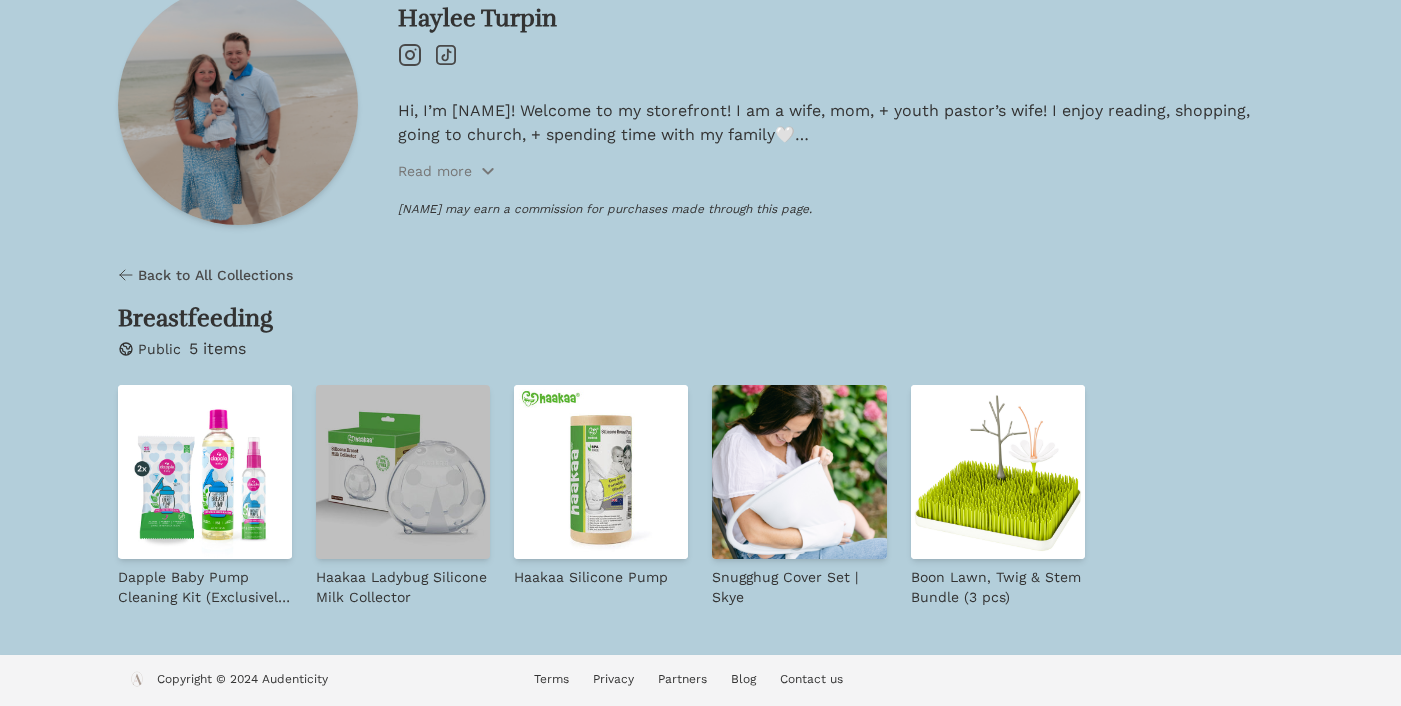 click at bounding box center (403, 472) 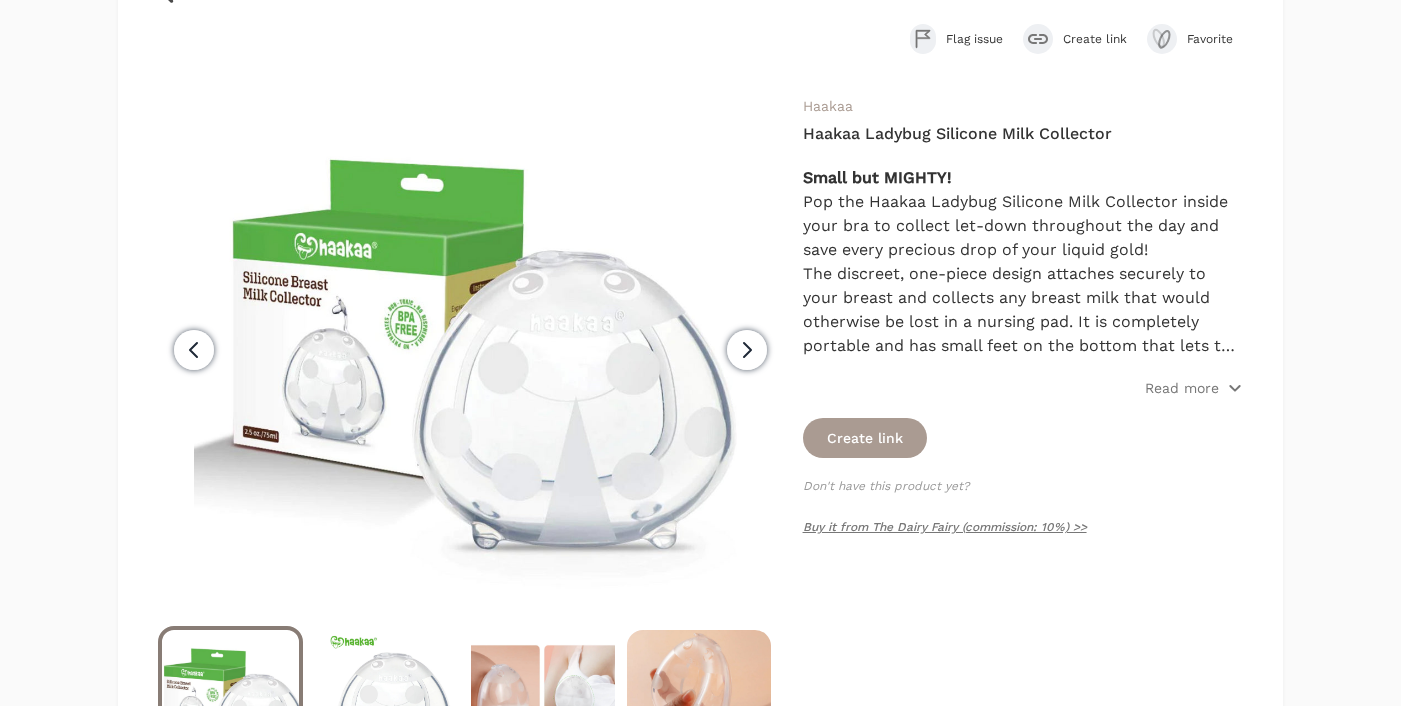 scroll, scrollTop: 187, scrollLeft: 0, axis: vertical 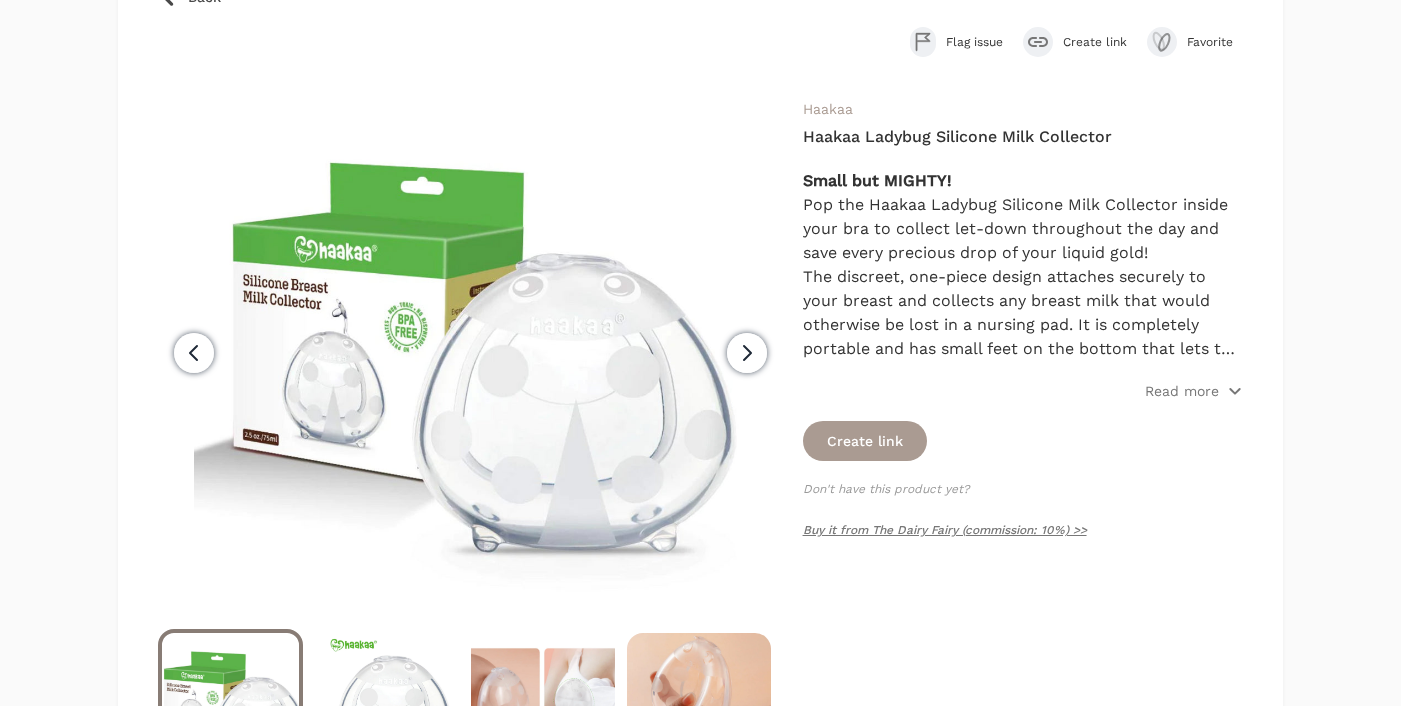click on "Next" at bounding box center [747, 353] 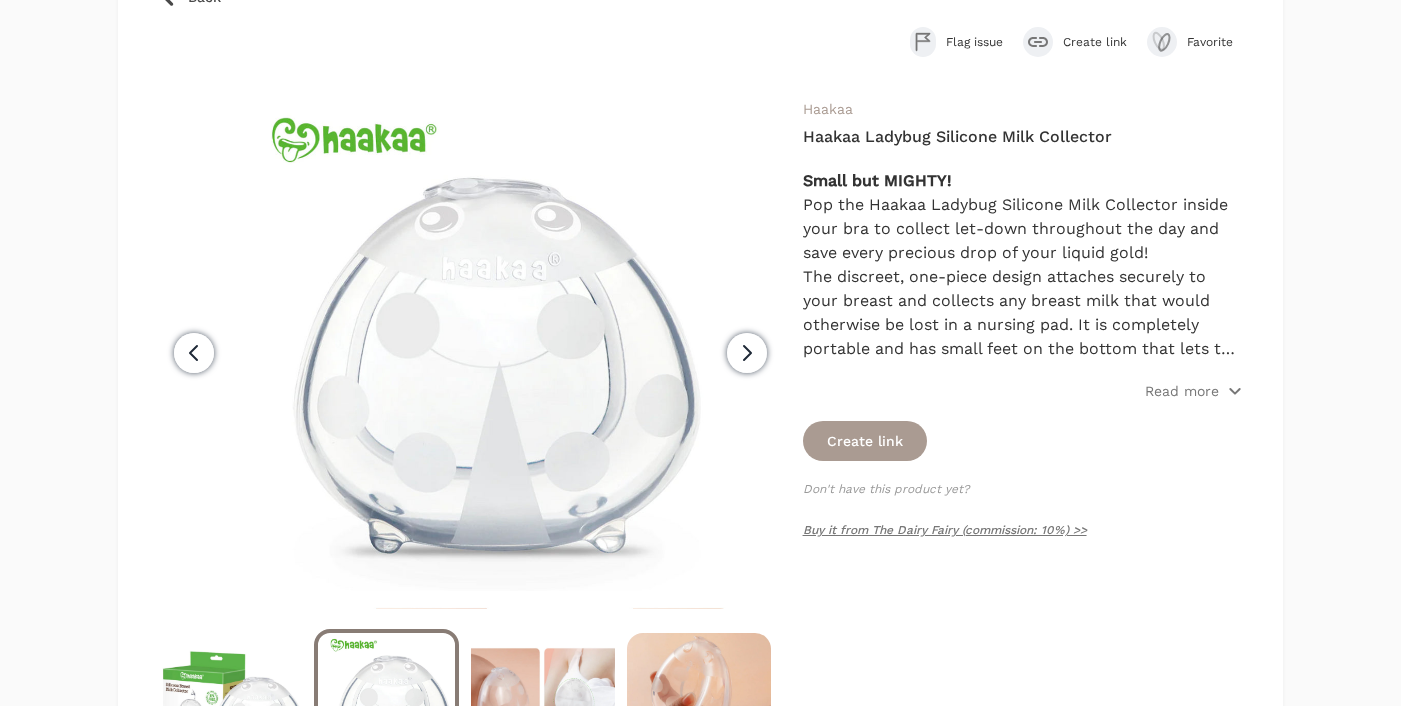 click 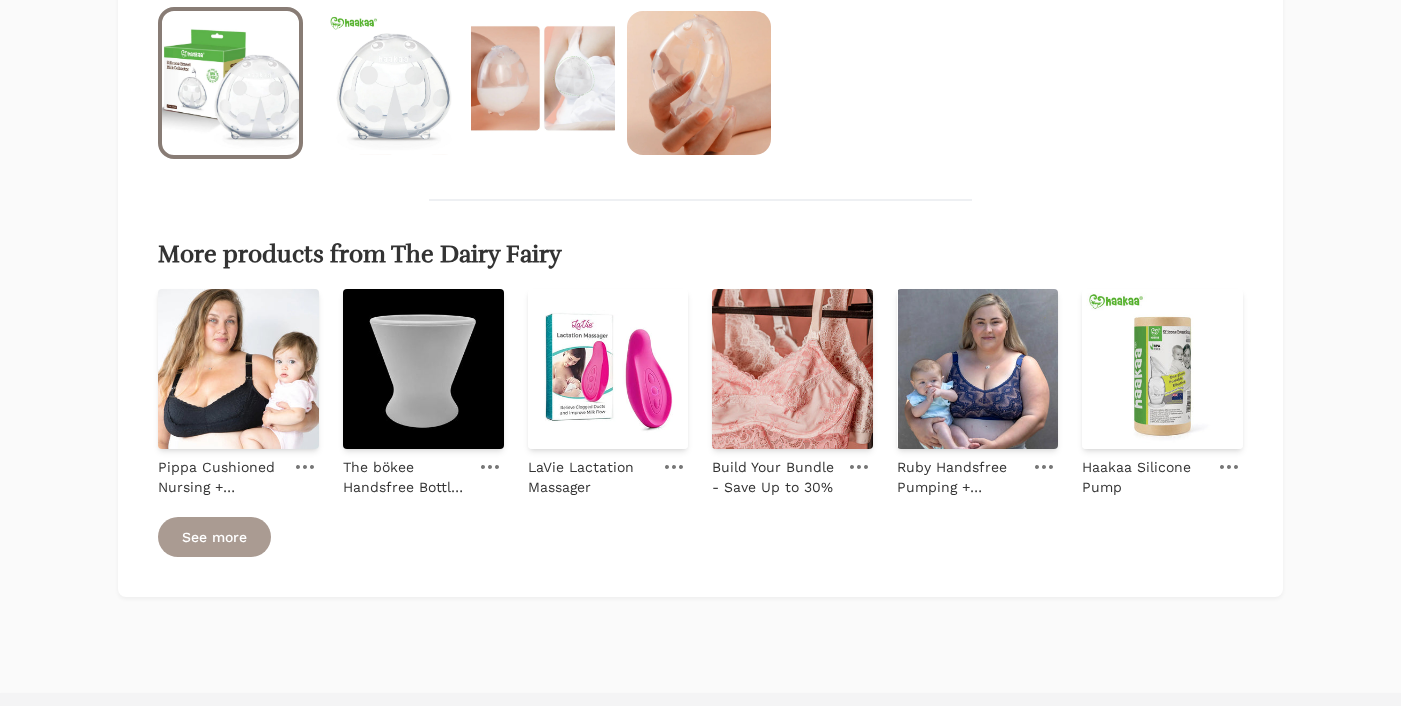 scroll, scrollTop: 848, scrollLeft: 0, axis: vertical 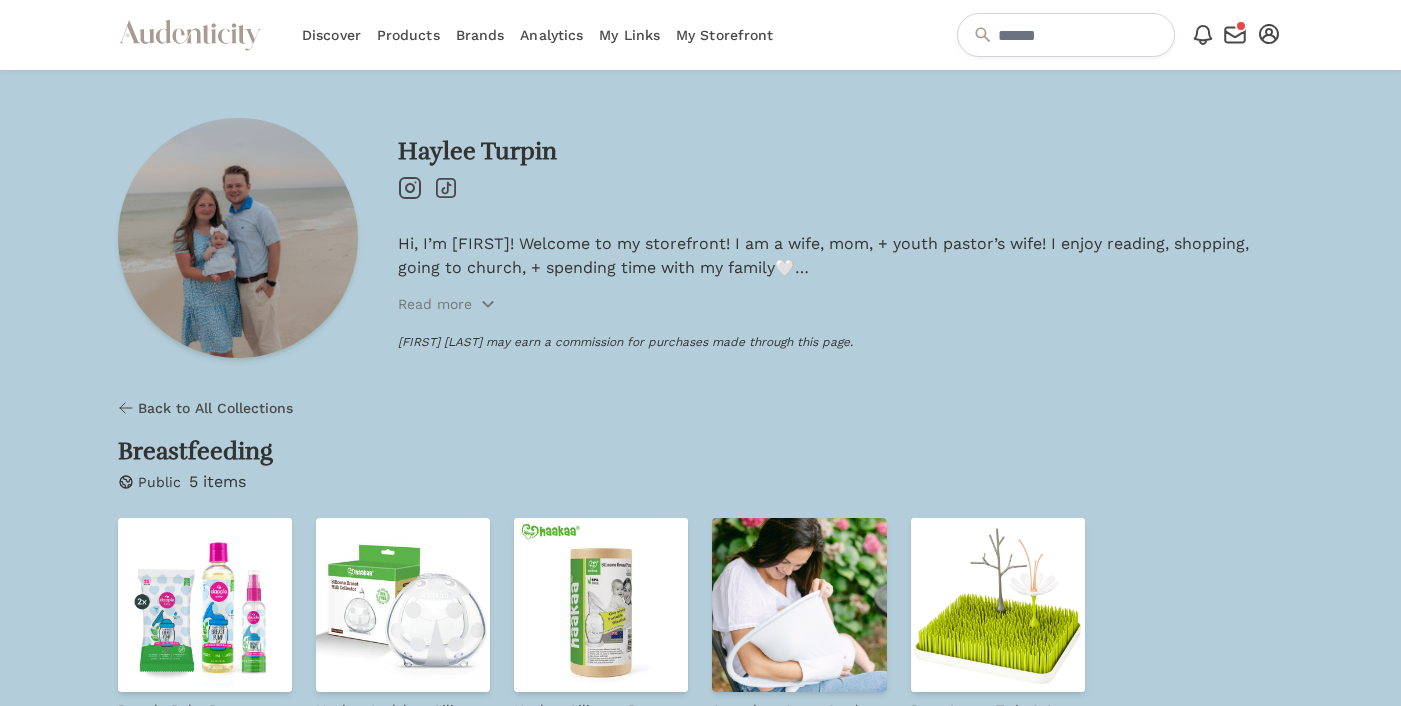 click on "My Storefront" at bounding box center [724, 35] 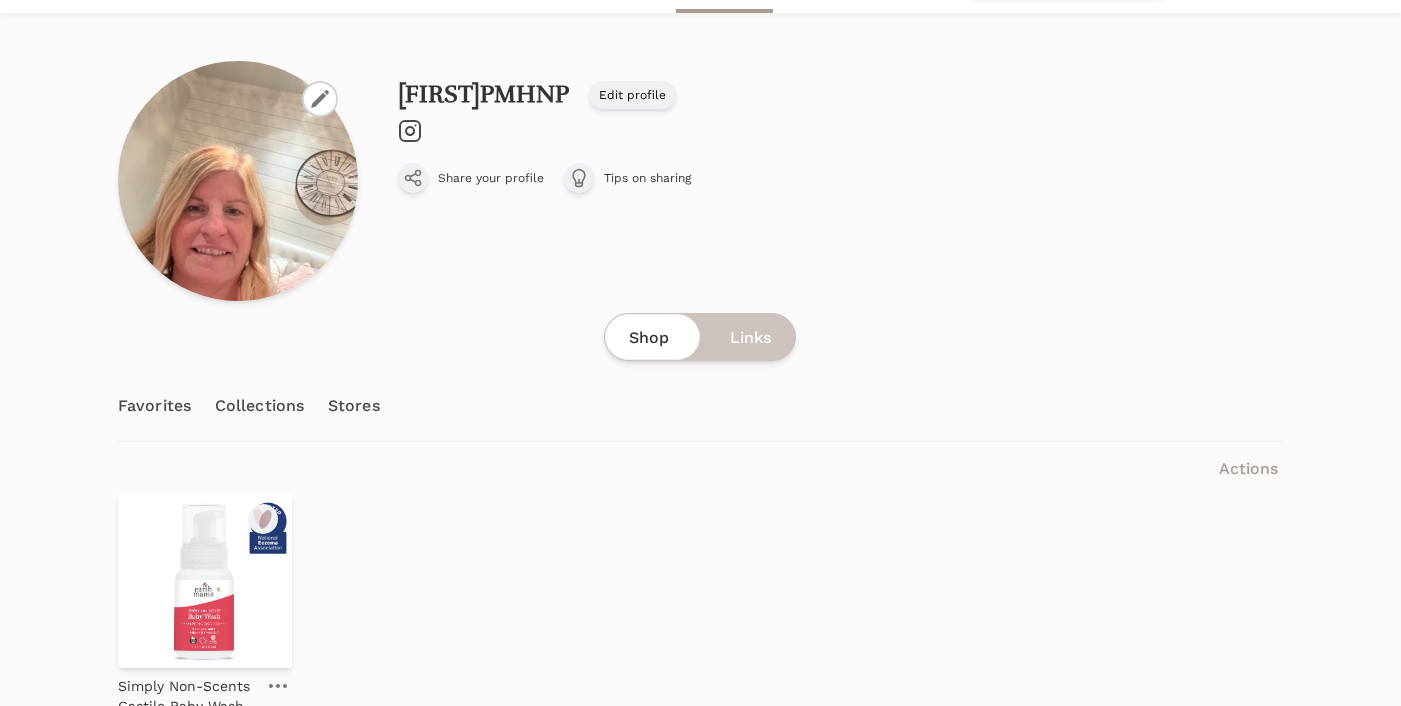 scroll, scrollTop: 0, scrollLeft: 0, axis: both 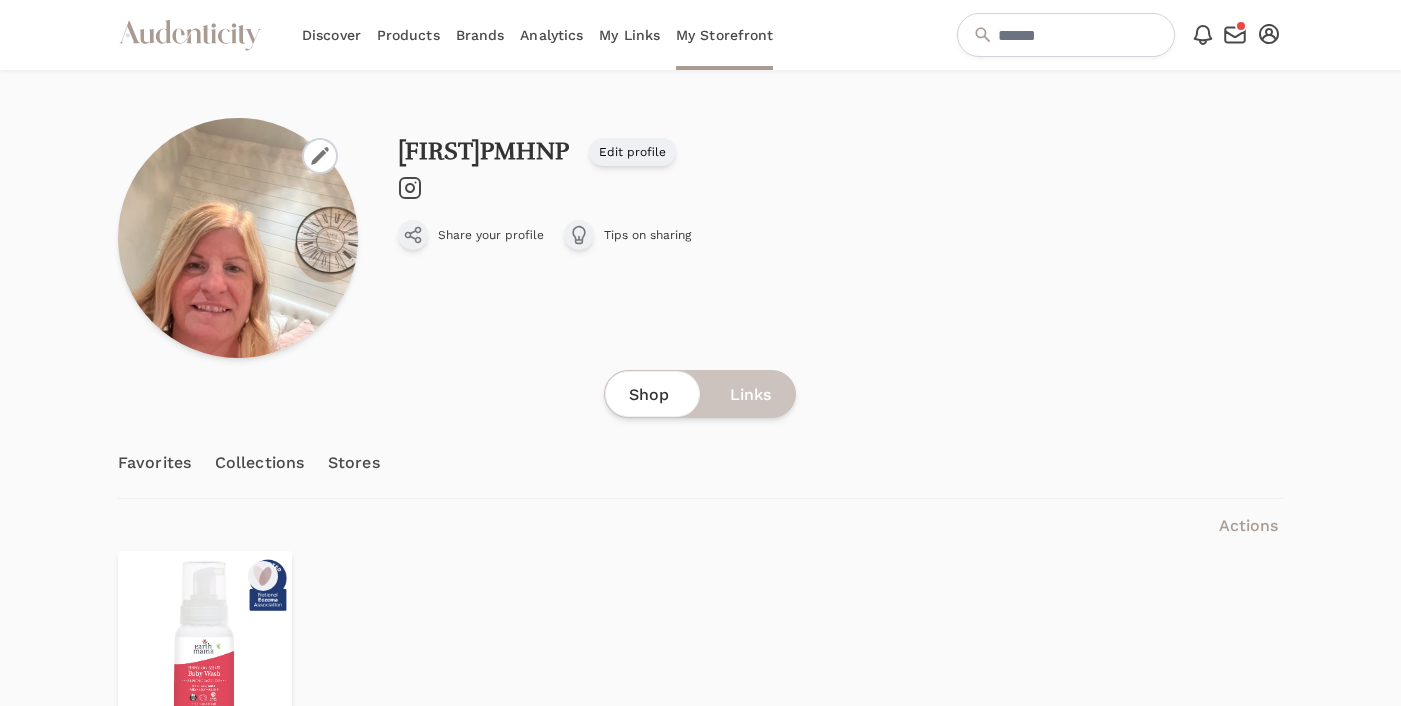 click on "Analytics" at bounding box center (551, 35) 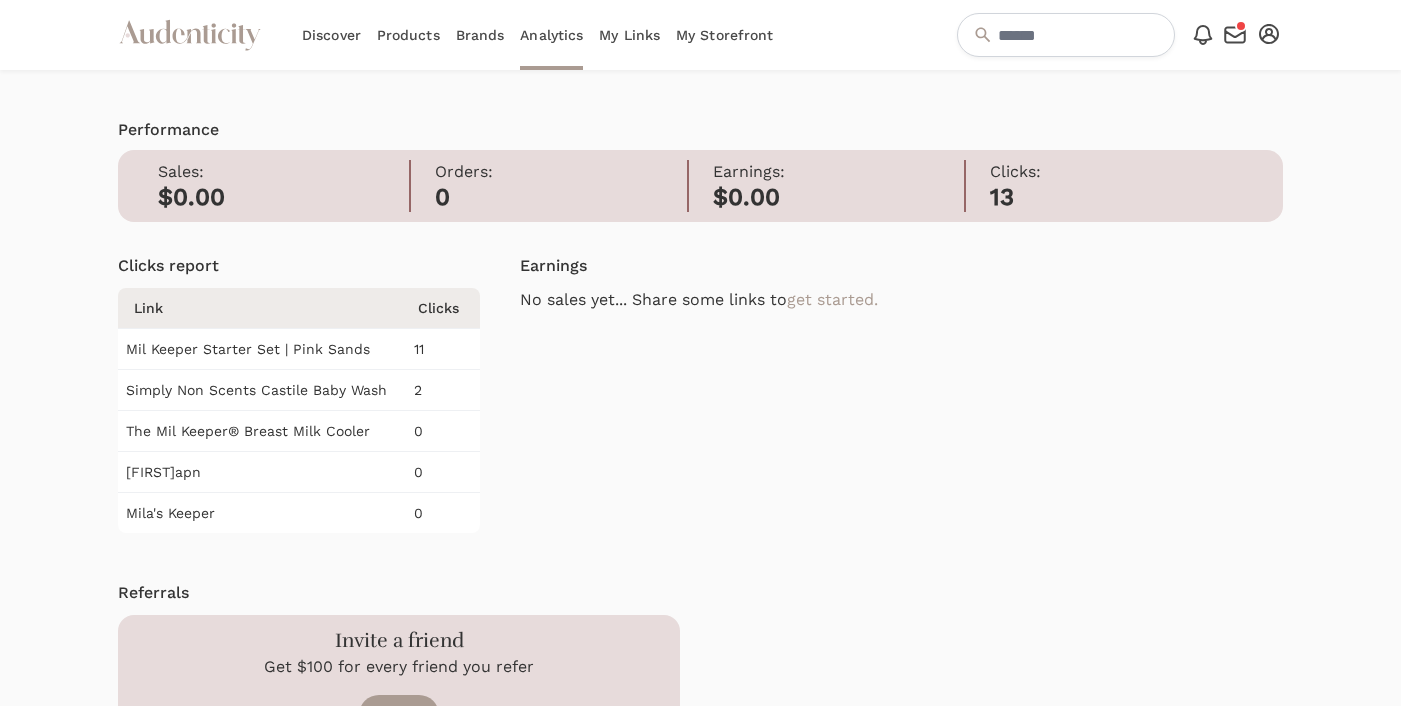 click on "My Storefront" at bounding box center [724, 35] 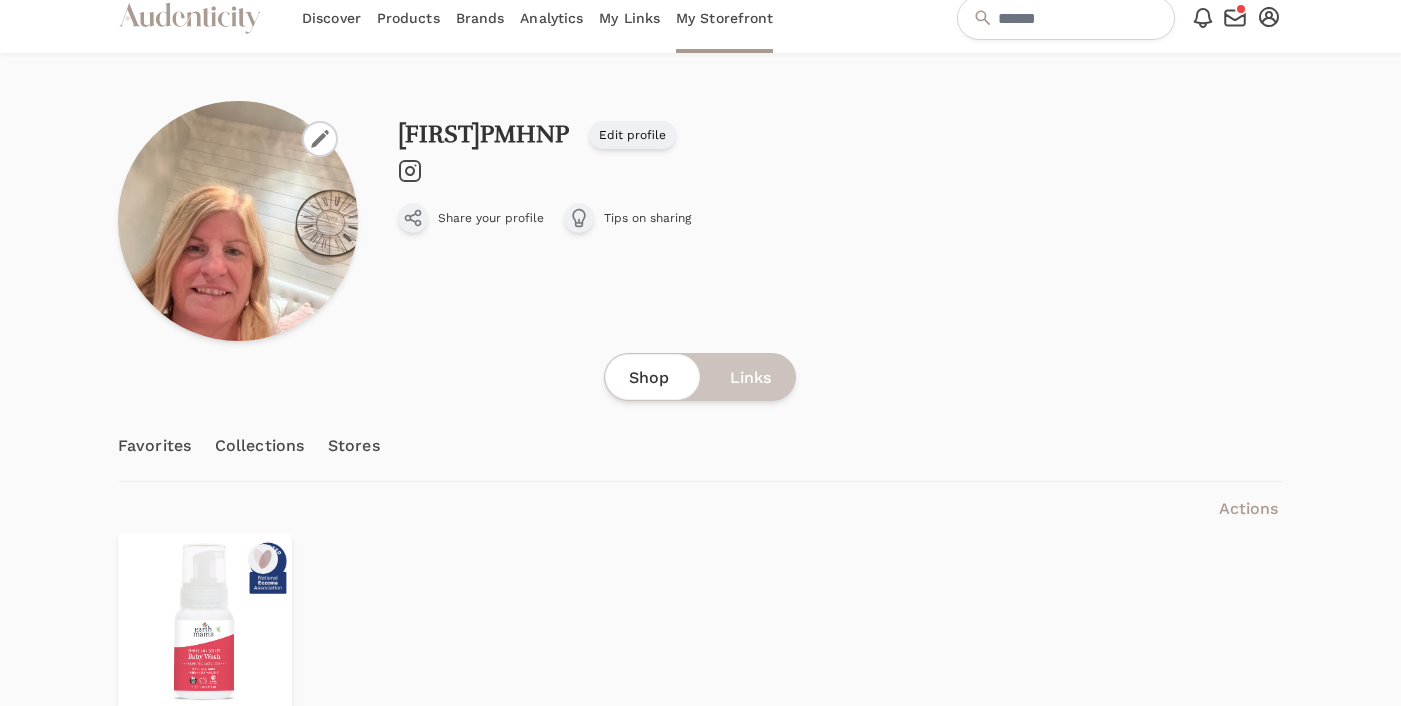 scroll, scrollTop: 0, scrollLeft: 0, axis: both 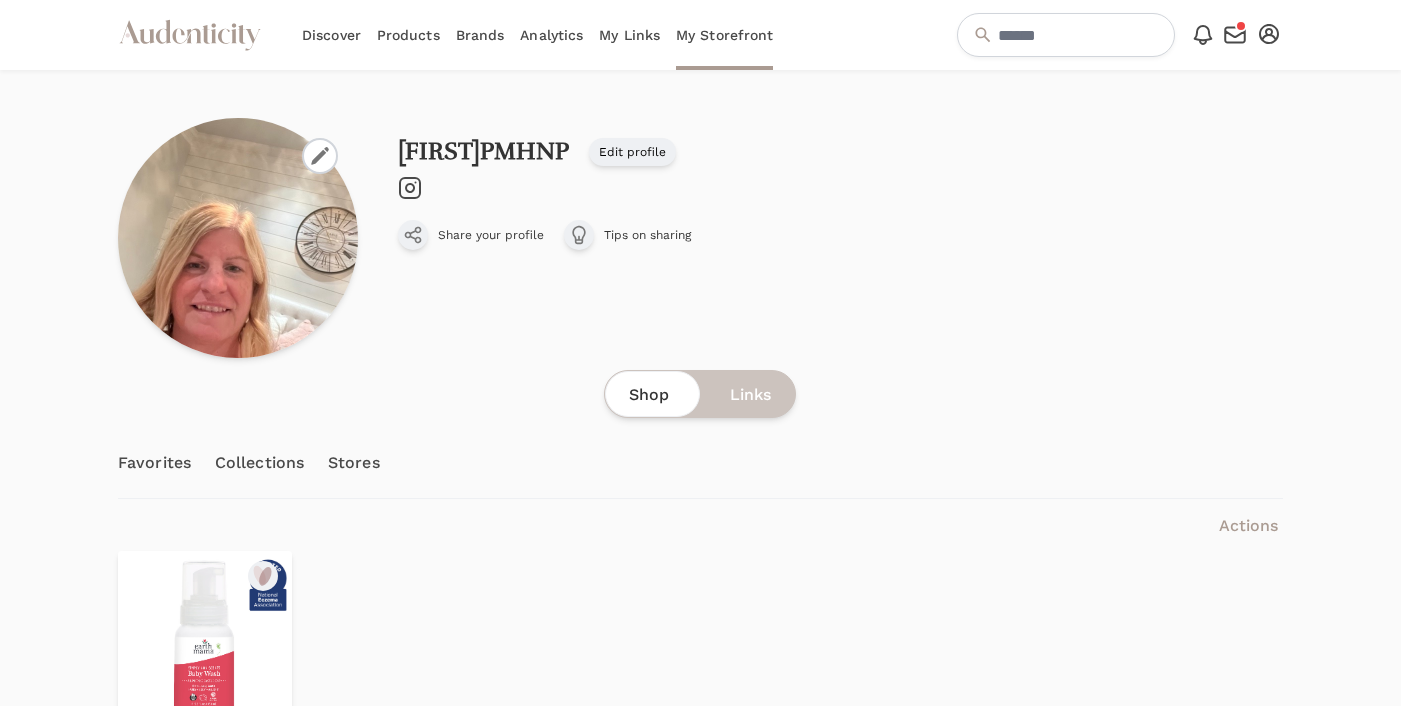 click on "Edit profile" at bounding box center [632, 152] 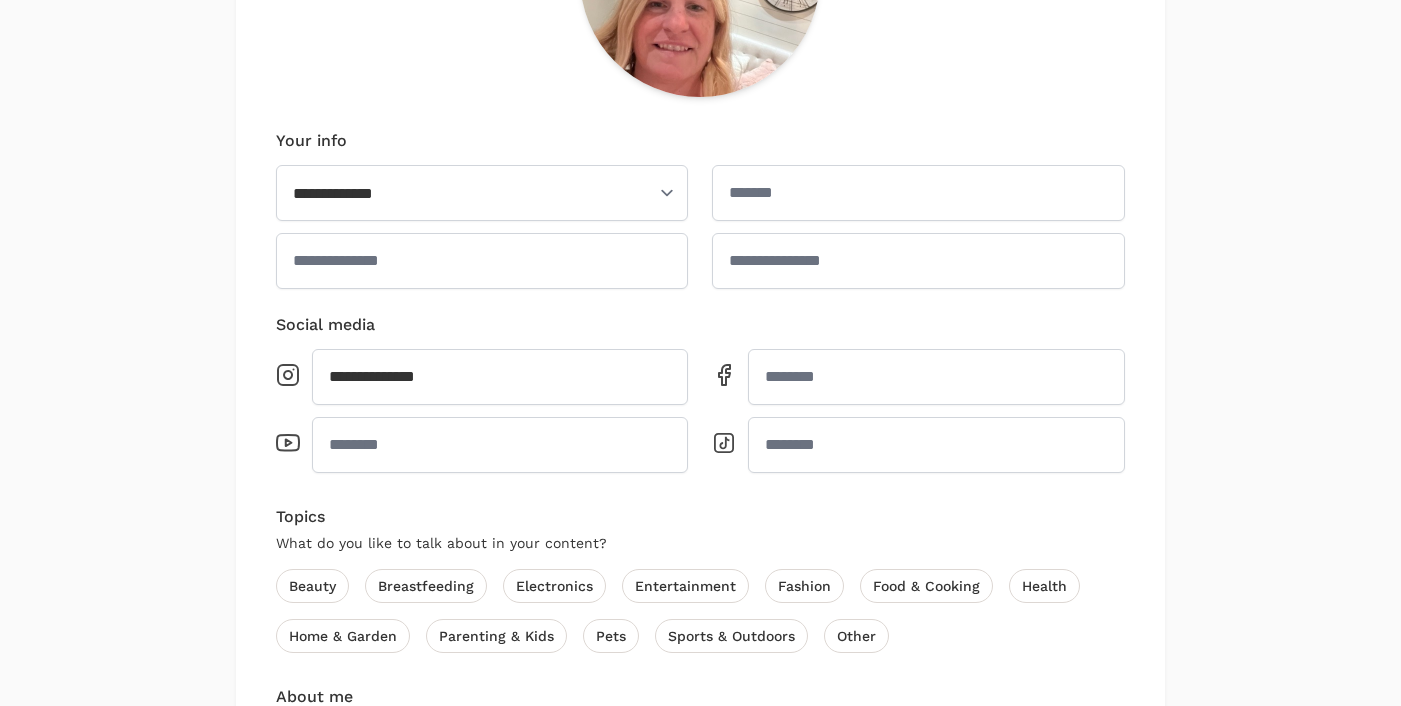 scroll, scrollTop: 497, scrollLeft: 0, axis: vertical 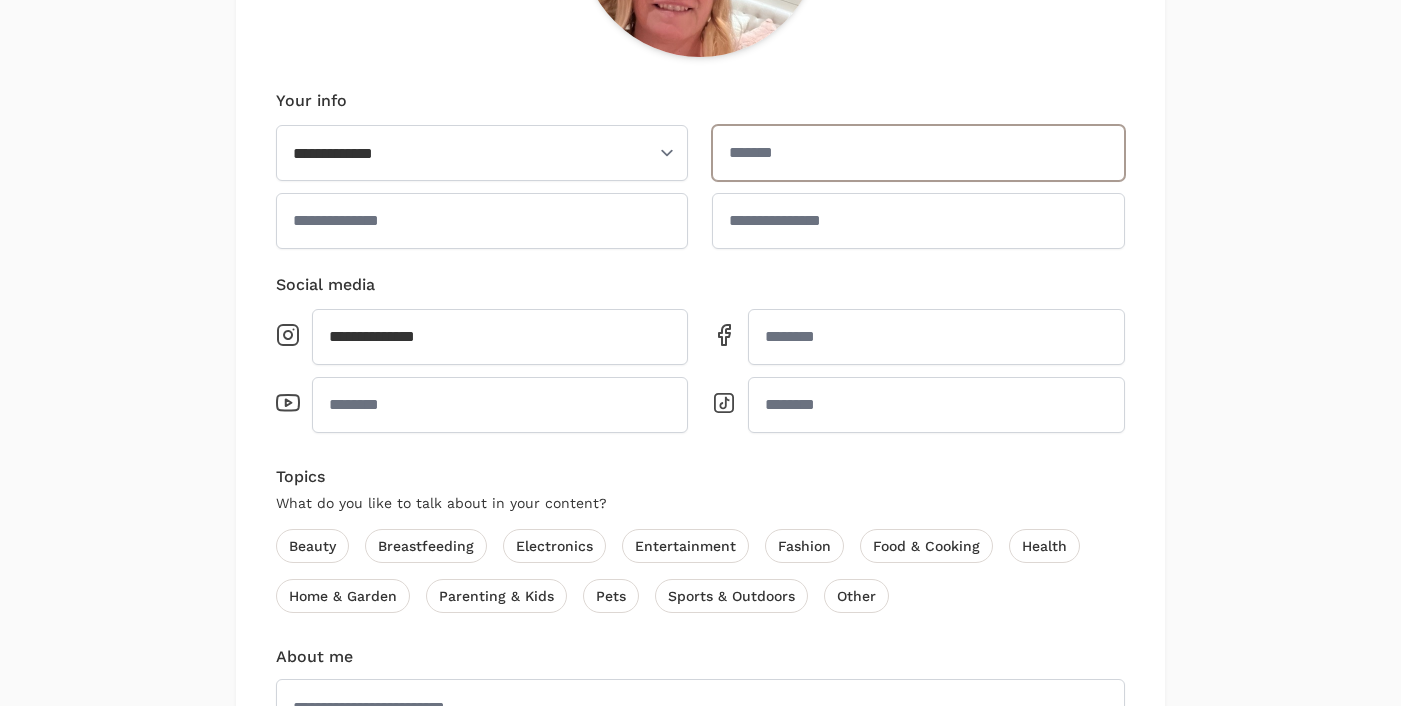 click at bounding box center (918, 153) 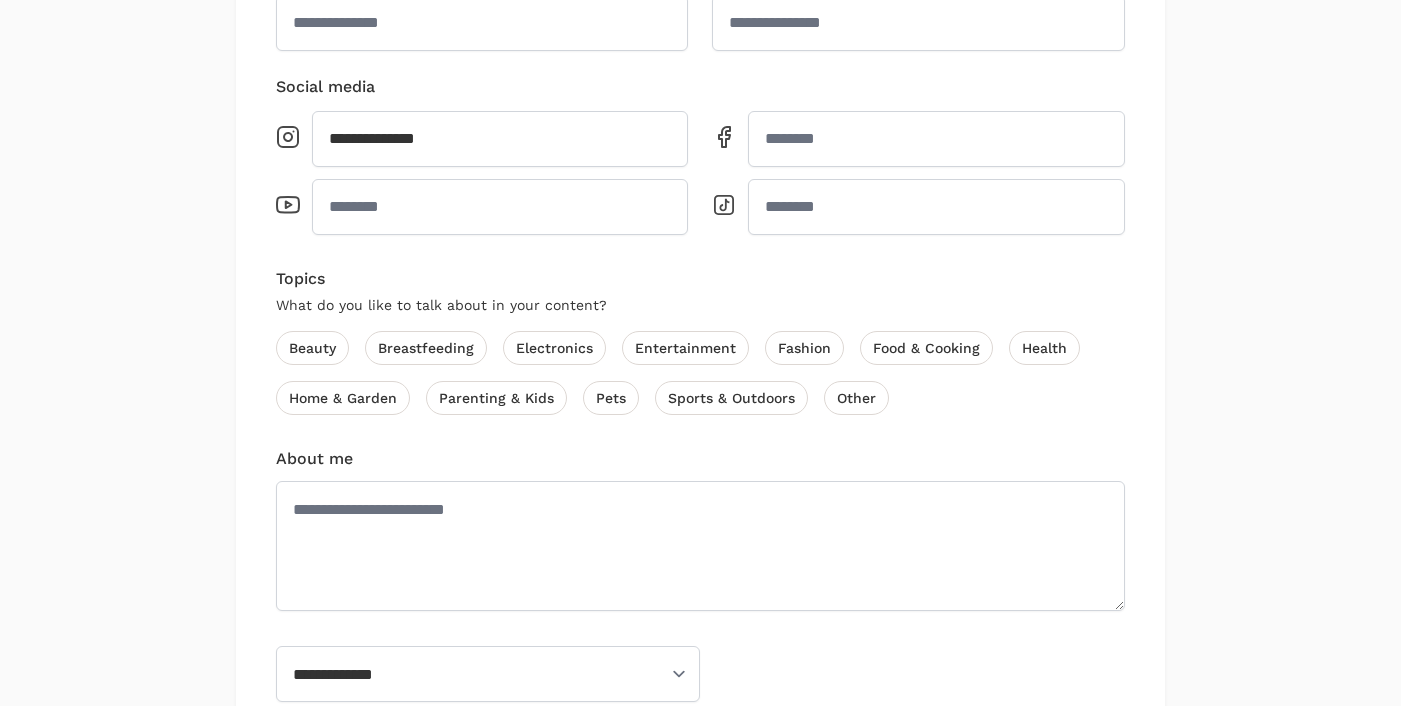 scroll, scrollTop: 706, scrollLeft: 0, axis: vertical 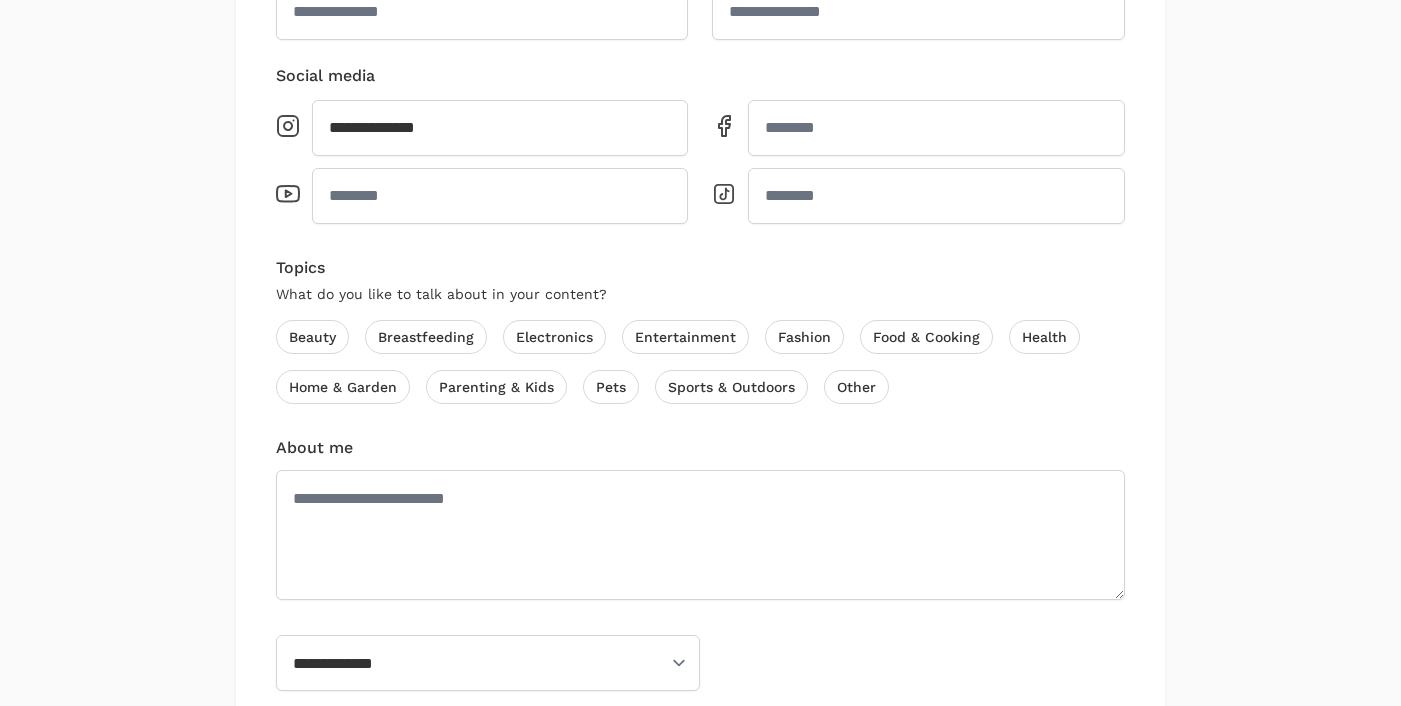 type on "**********" 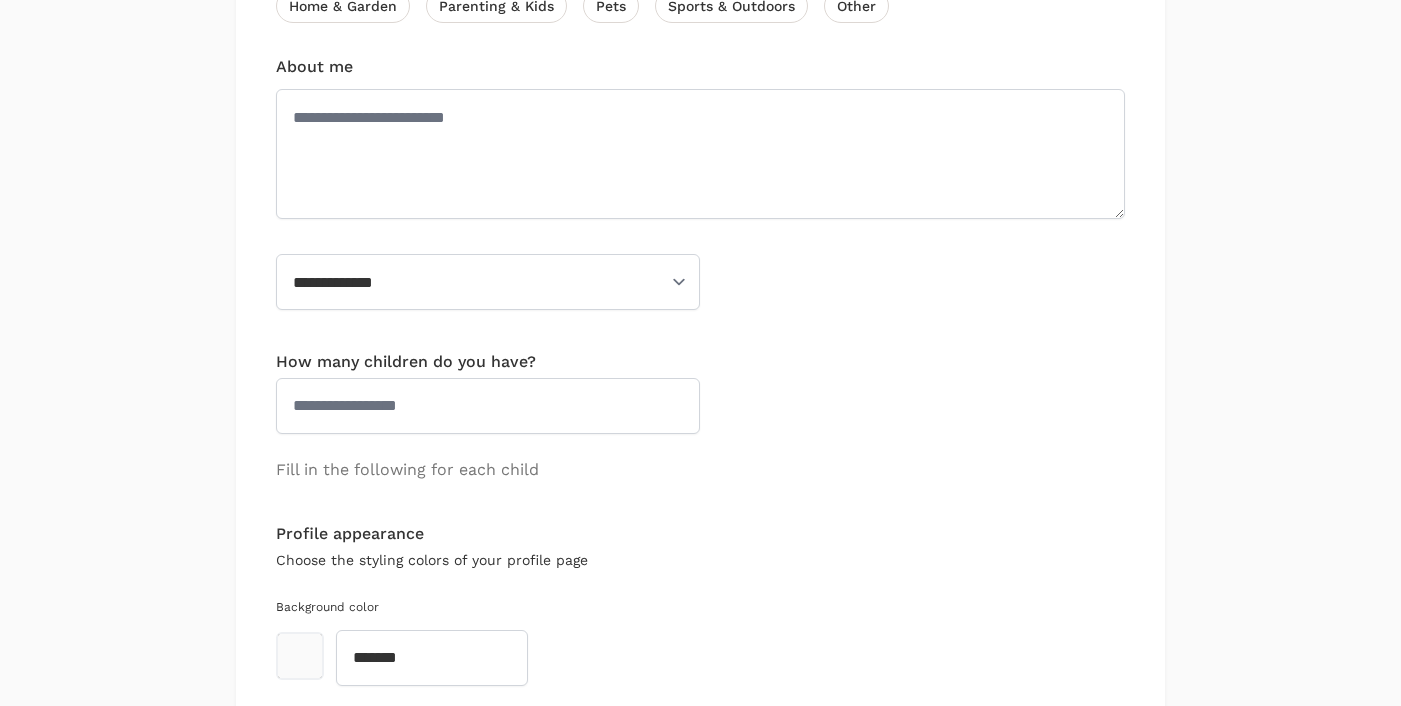 scroll, scrollTop: 1084, scrollLeft: 0, axis: vertical 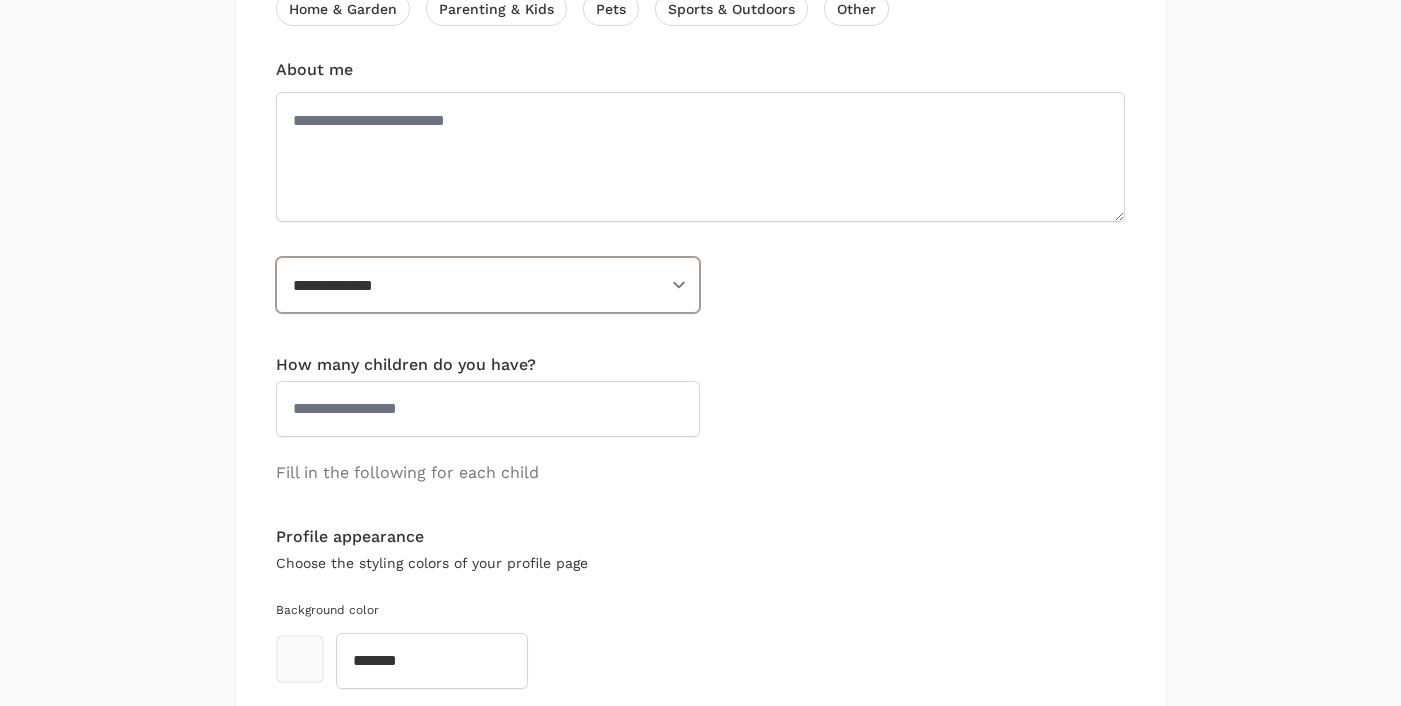 click on "**********" at bounding box center (488, 285) 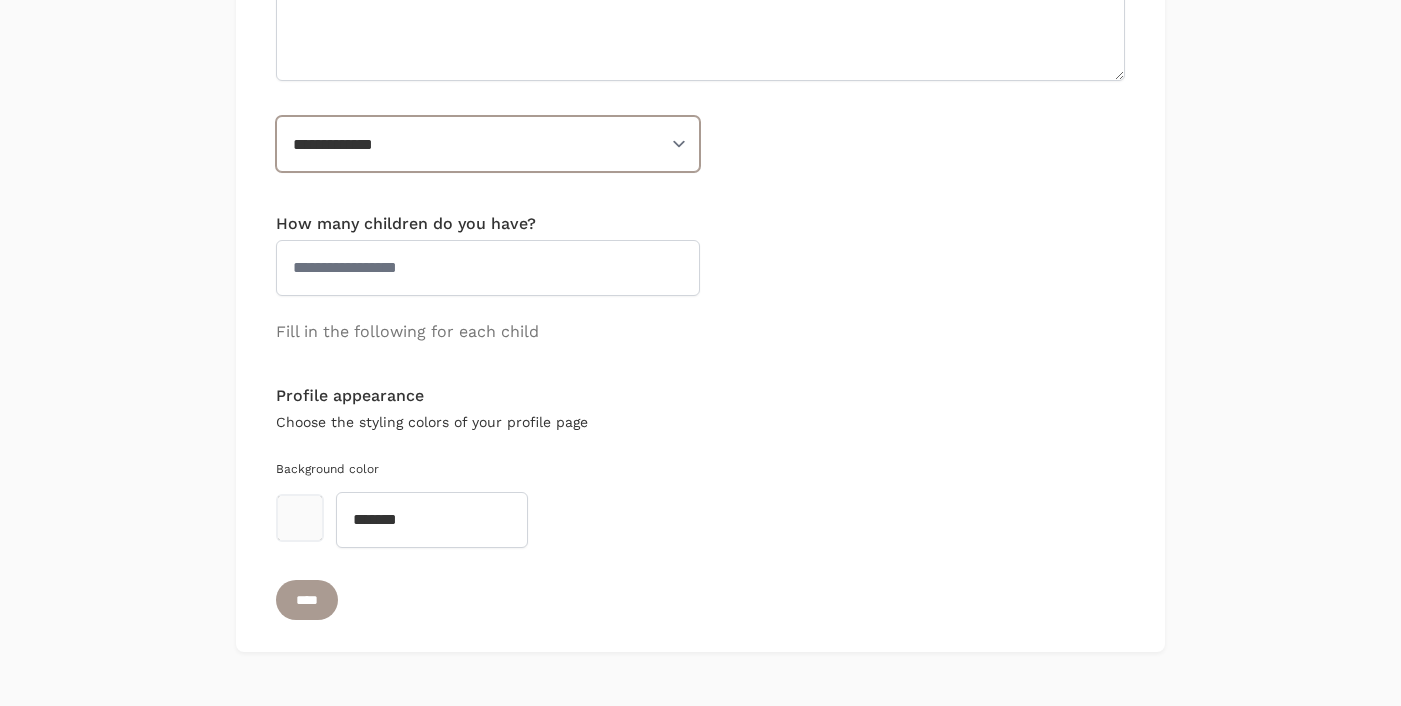 scroll, scrollTop: 1318, scrollLeft: 0, axis: vertical 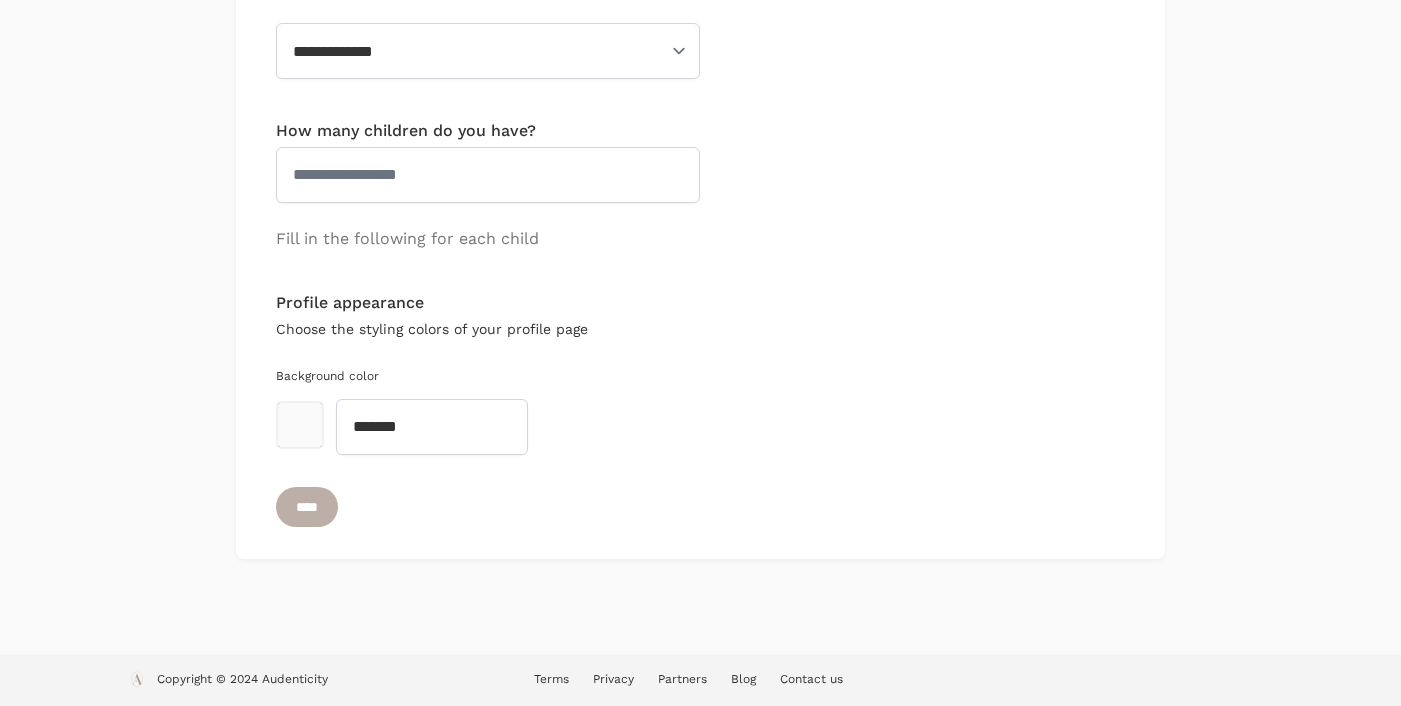 click on "****" at bounding box center (307, 507) 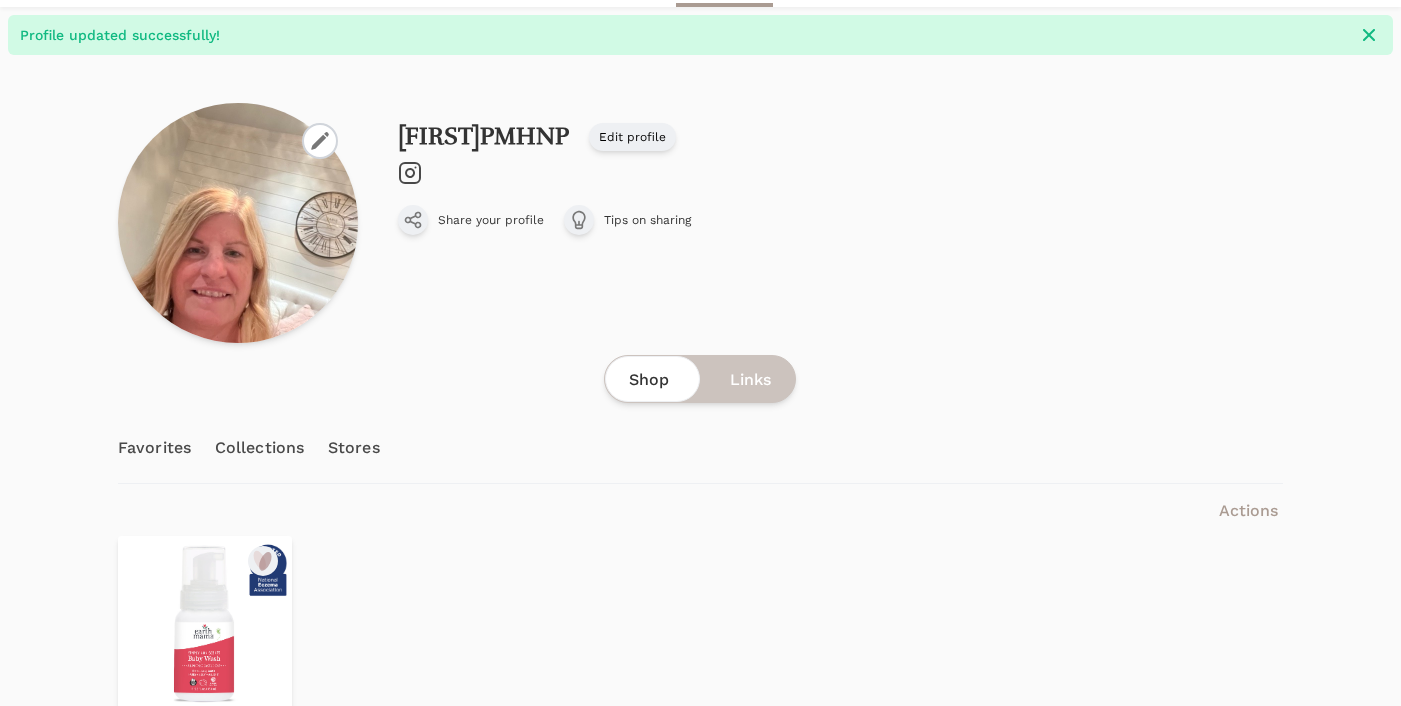 scroll, scrollTop: 64, scrollLeft: 0, axis: vertical 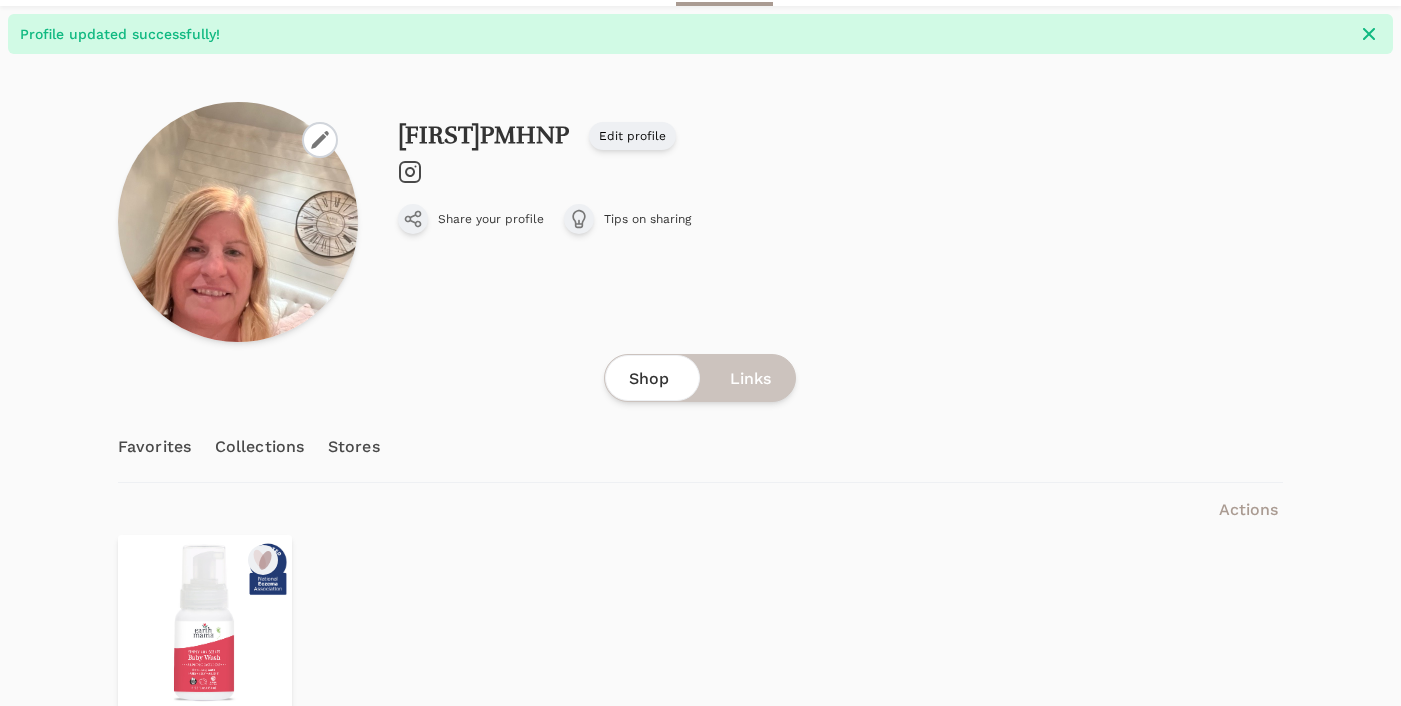 click on "Collections" at bounding box center [259, 447] 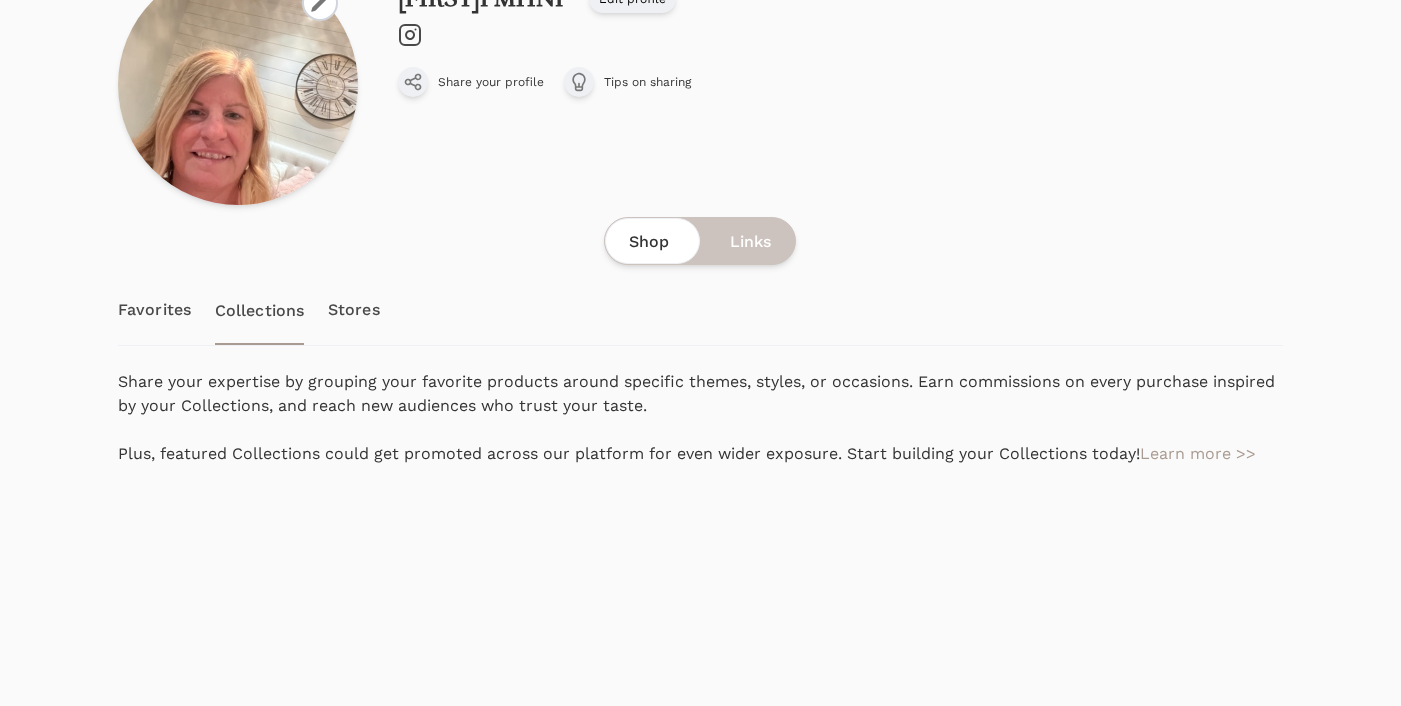 scroll, scrollTop: 177, scrollLeft: 0, axis: vertical 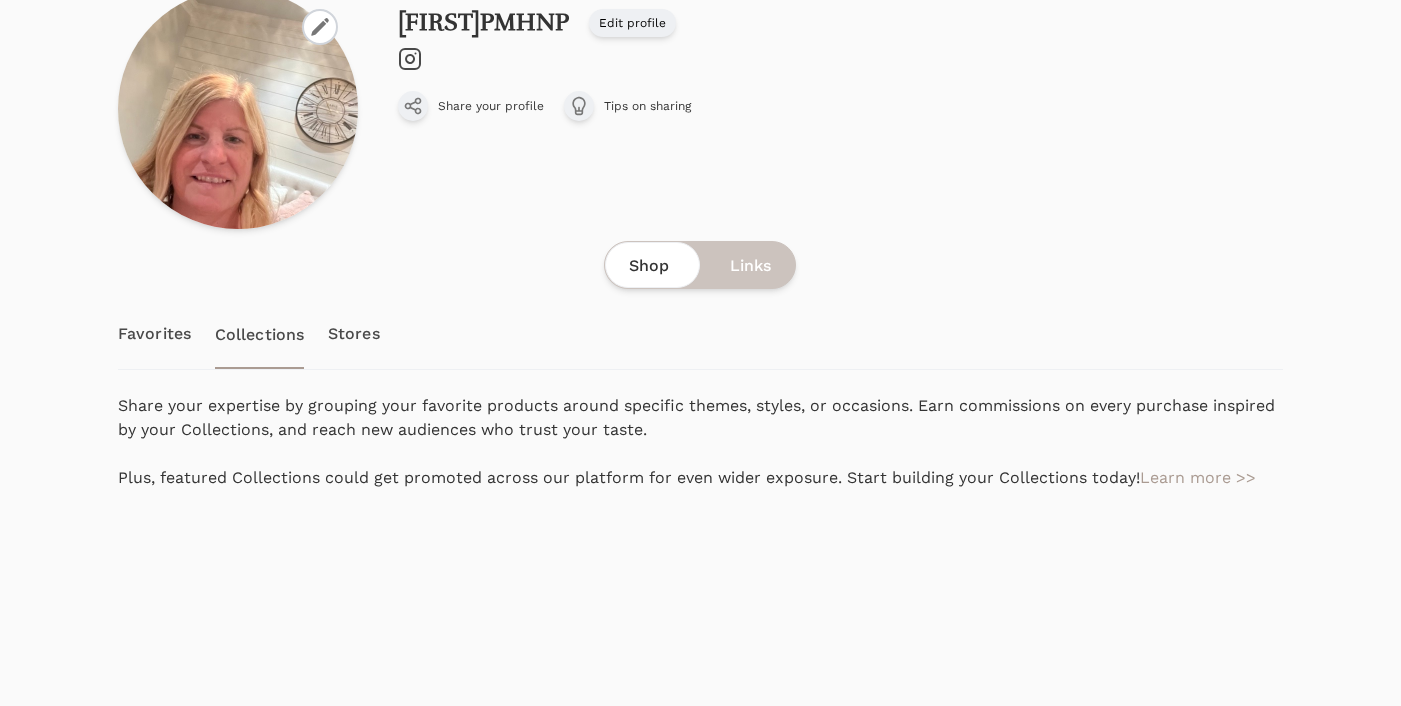 click on "Stores" at bounding box center (354, 334) 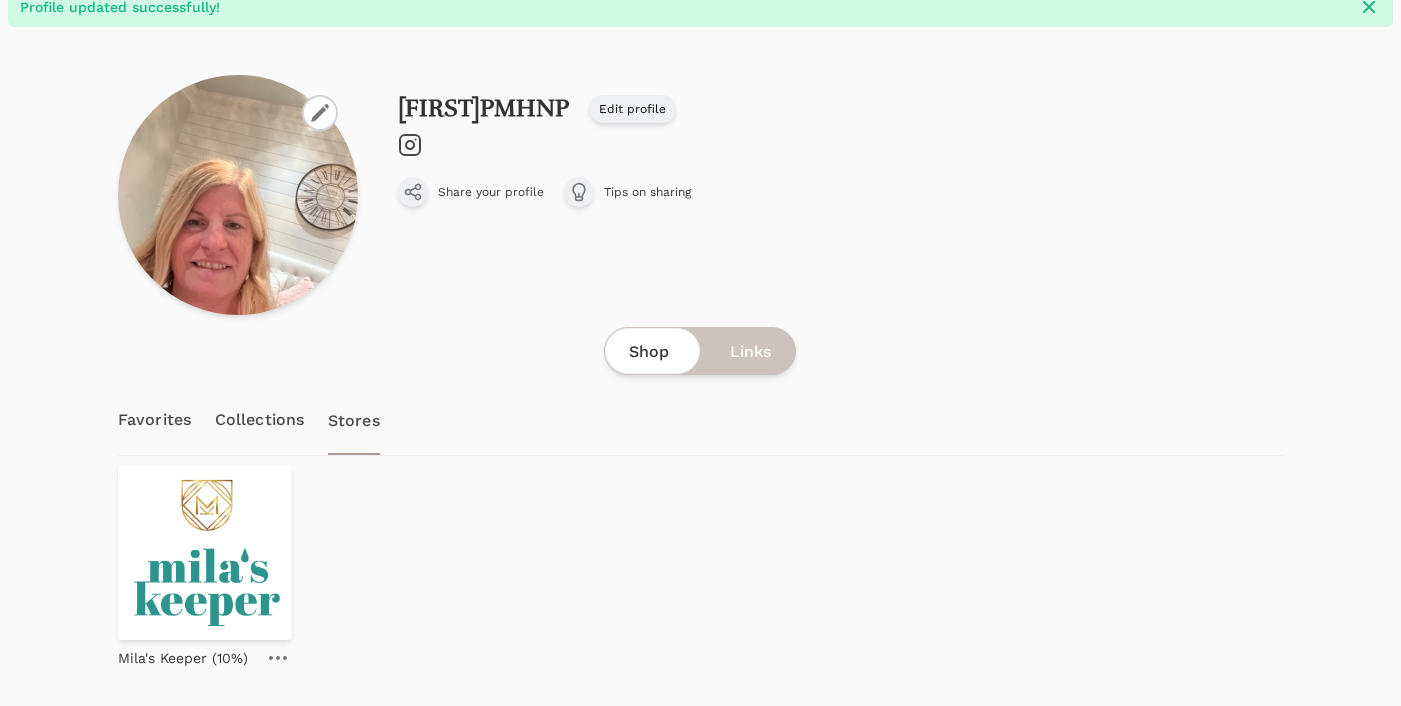 scroll, scrollTop: 155, scrollLeft: 0, axis: vertical 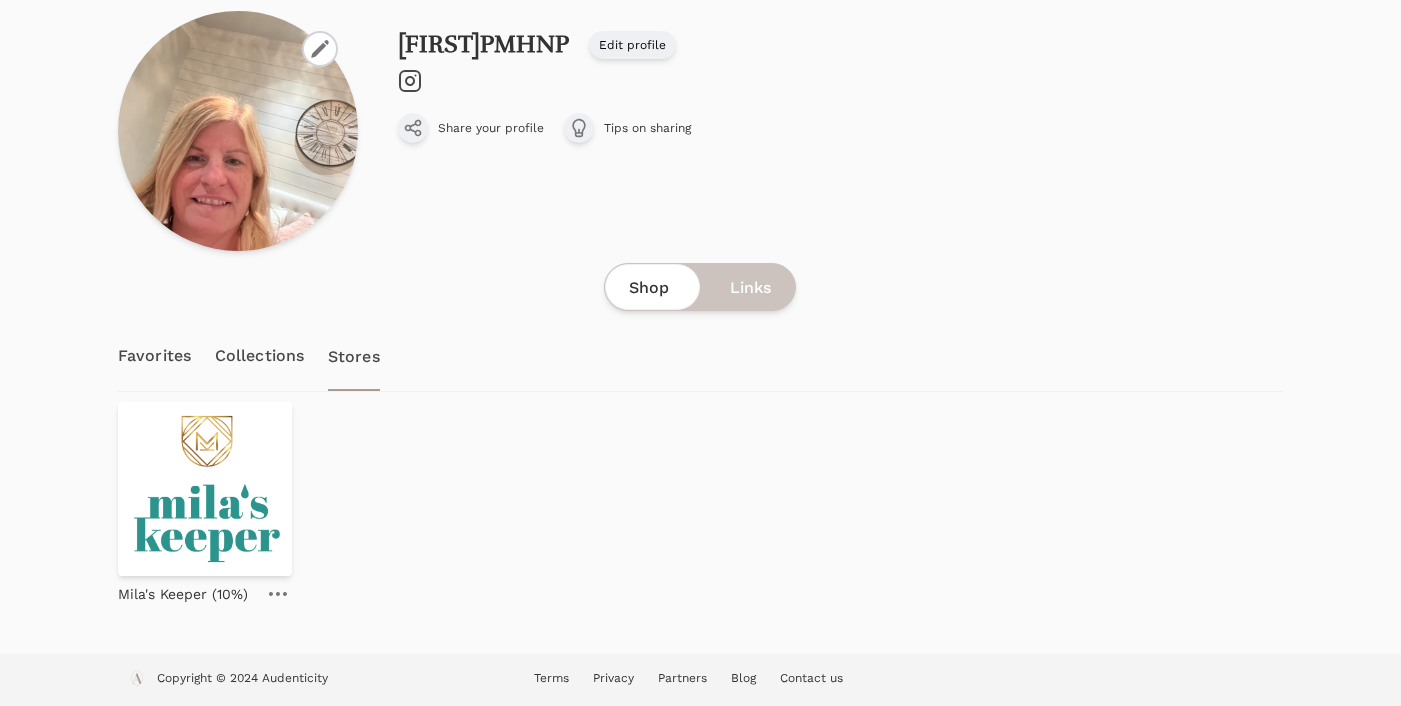 click on "Favorites" at bounding box center [154, 356] 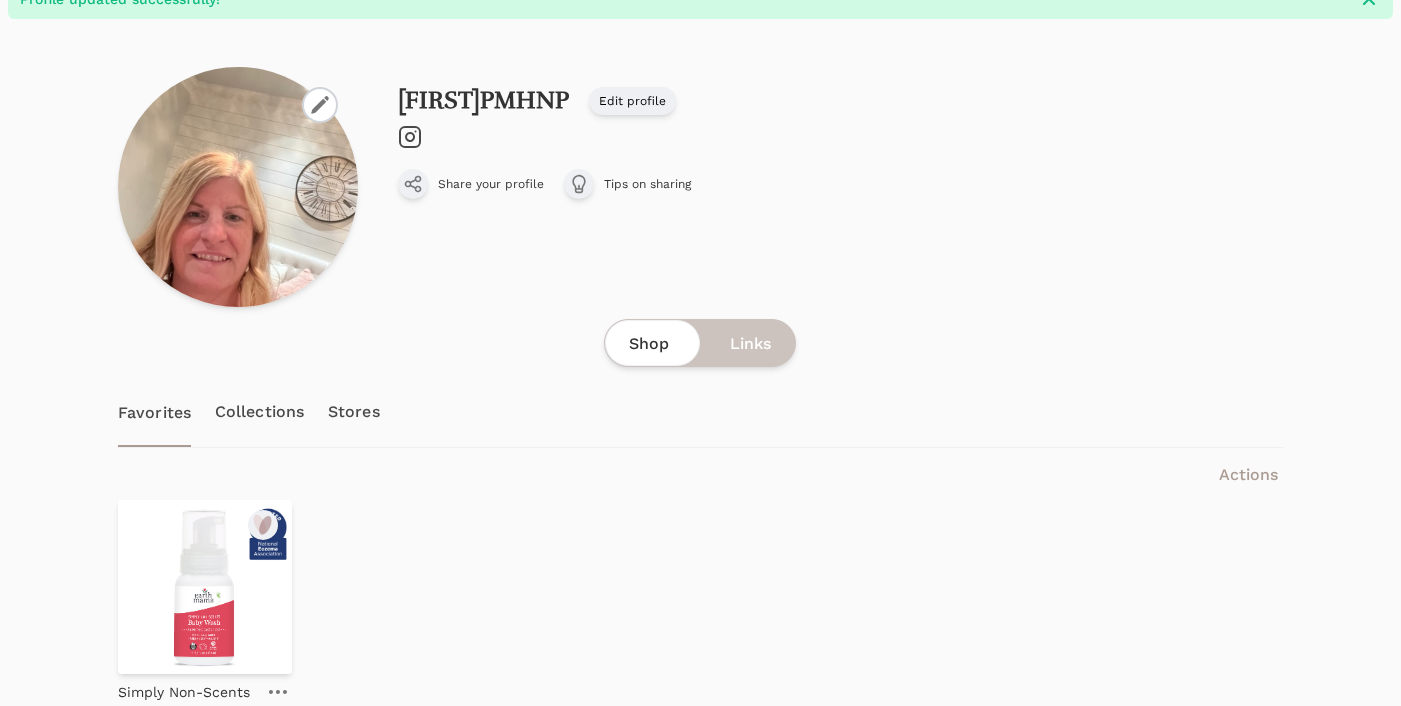 scroll, scrollTop: 215, scrollLeft: 0, axis: vertical 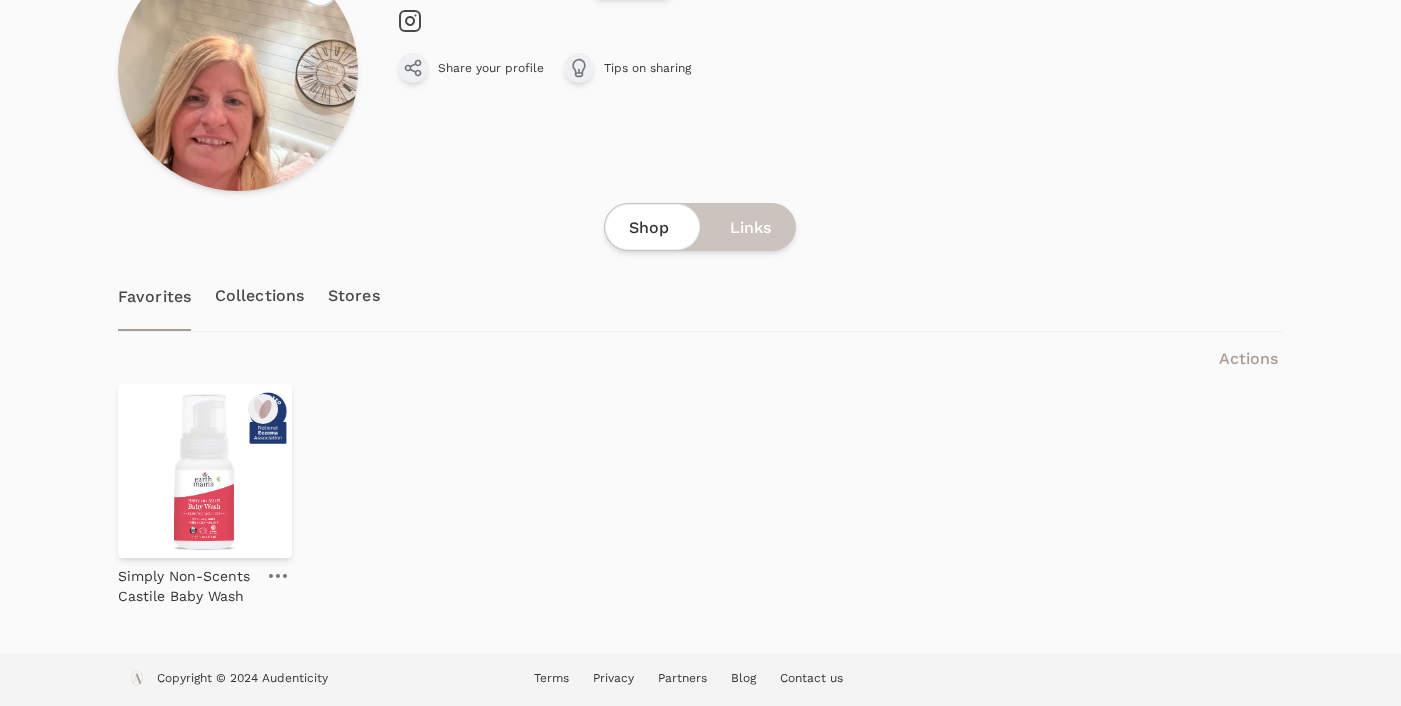 click on "Stores" at bounding box center (354, 296) 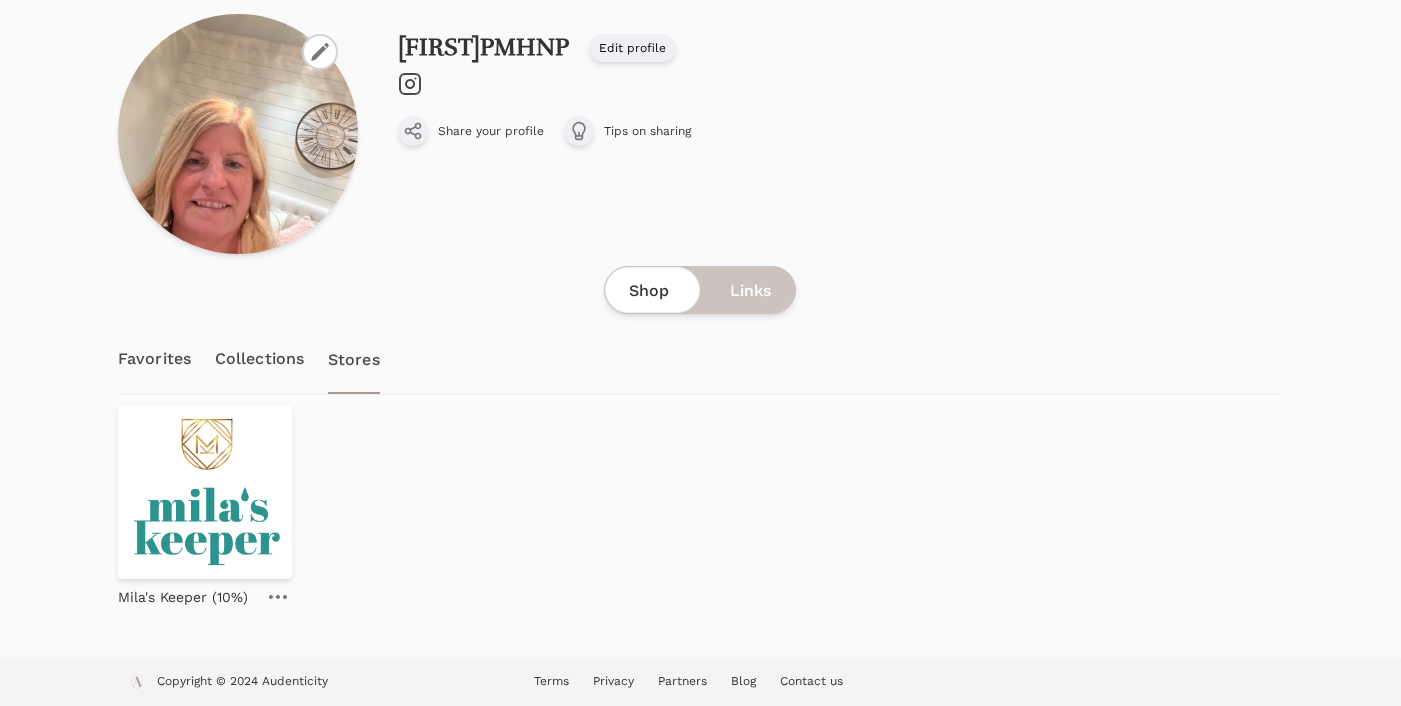 scroll, scrollTop: 155, scrollLeft: 0, axis: vertical 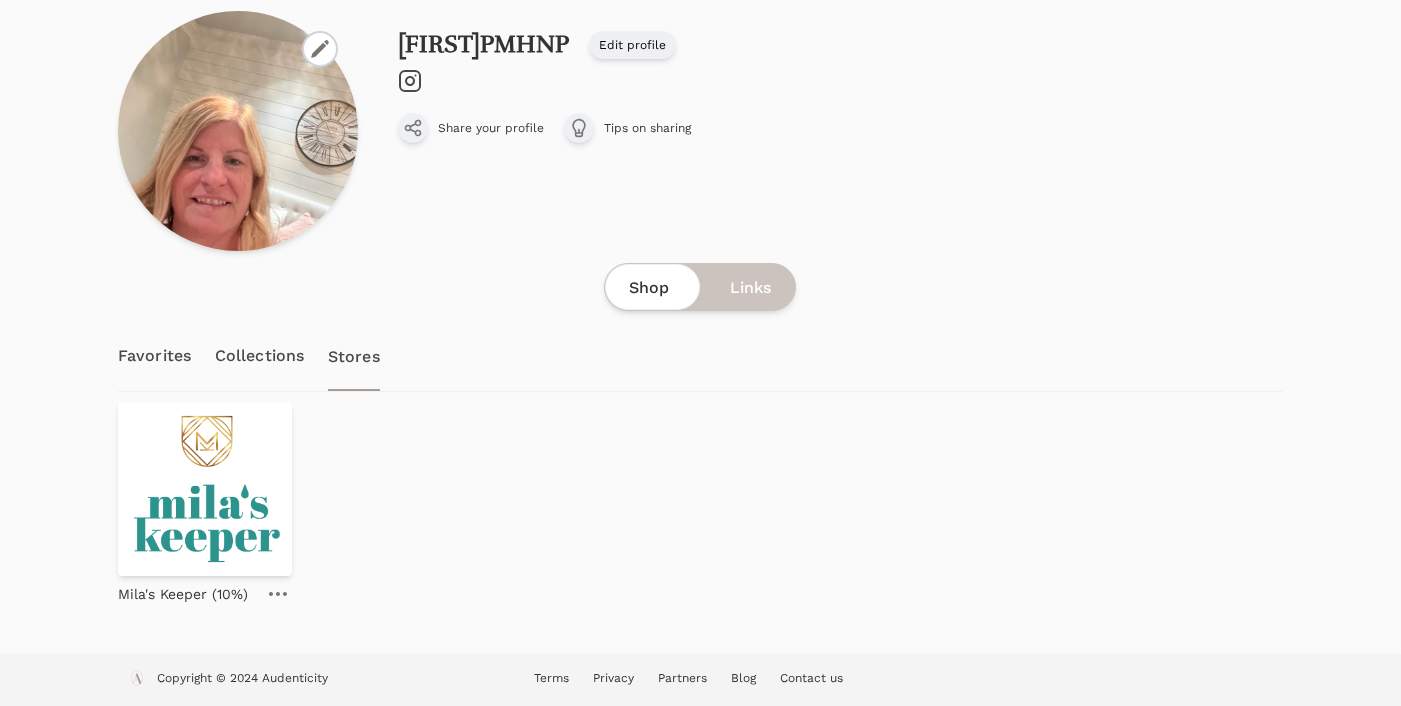 click on "Favorites" at bounding box center (154, 356) 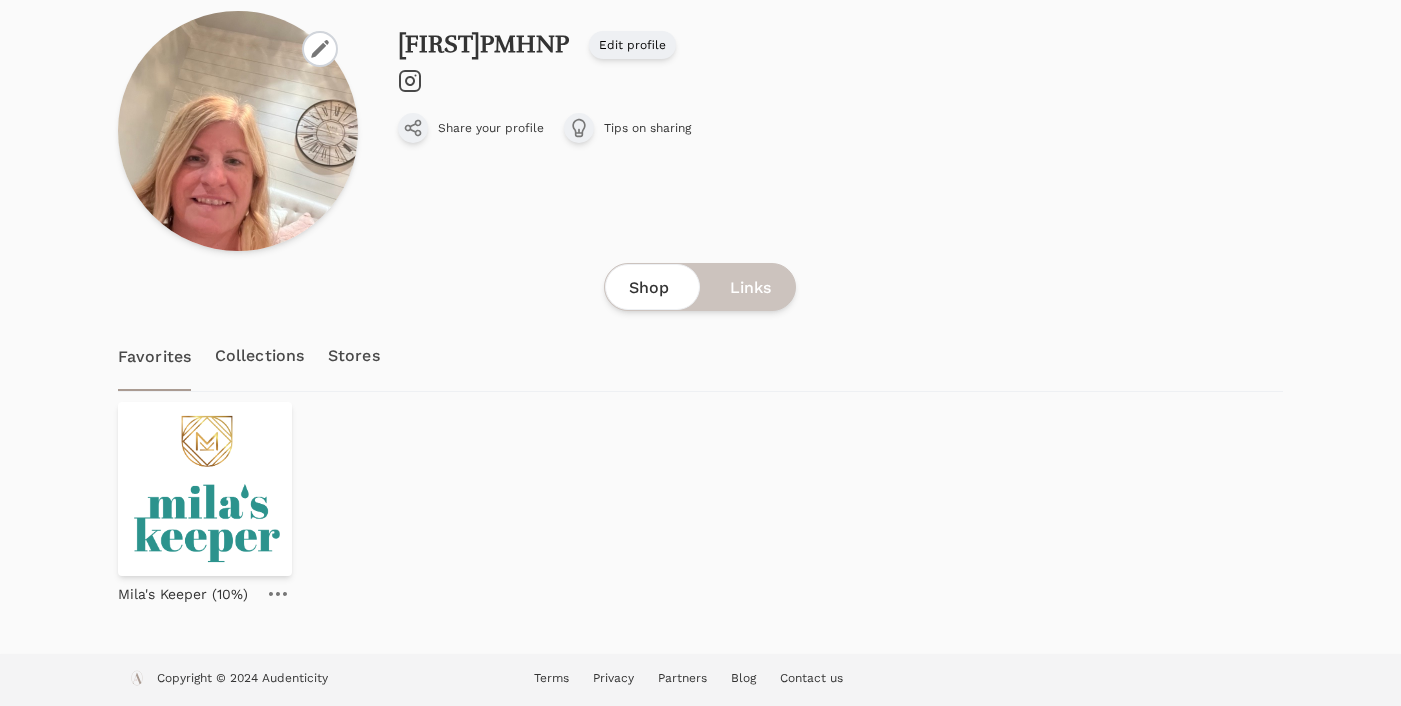 scroll, scrollTop: 0, scrollLeft: 0, axis: both 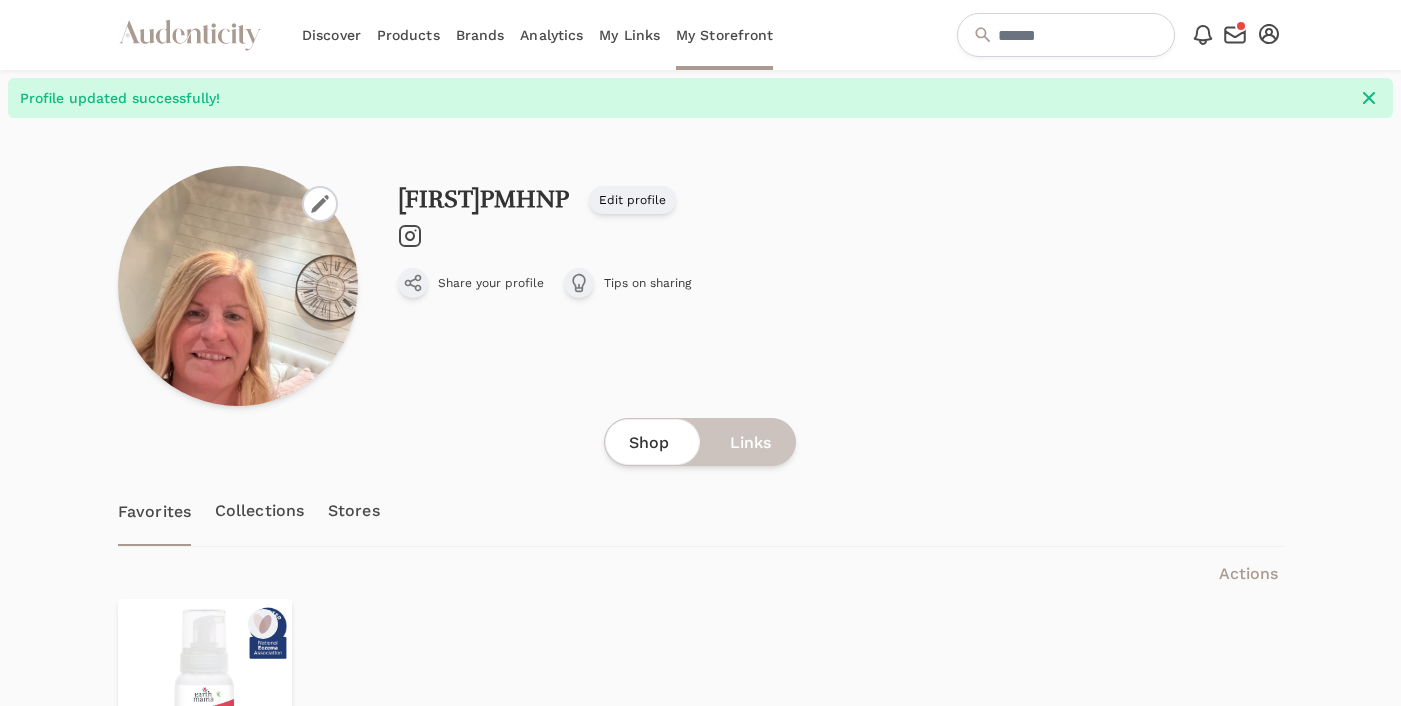 click on "Brands" at bounding box center (480, 35) 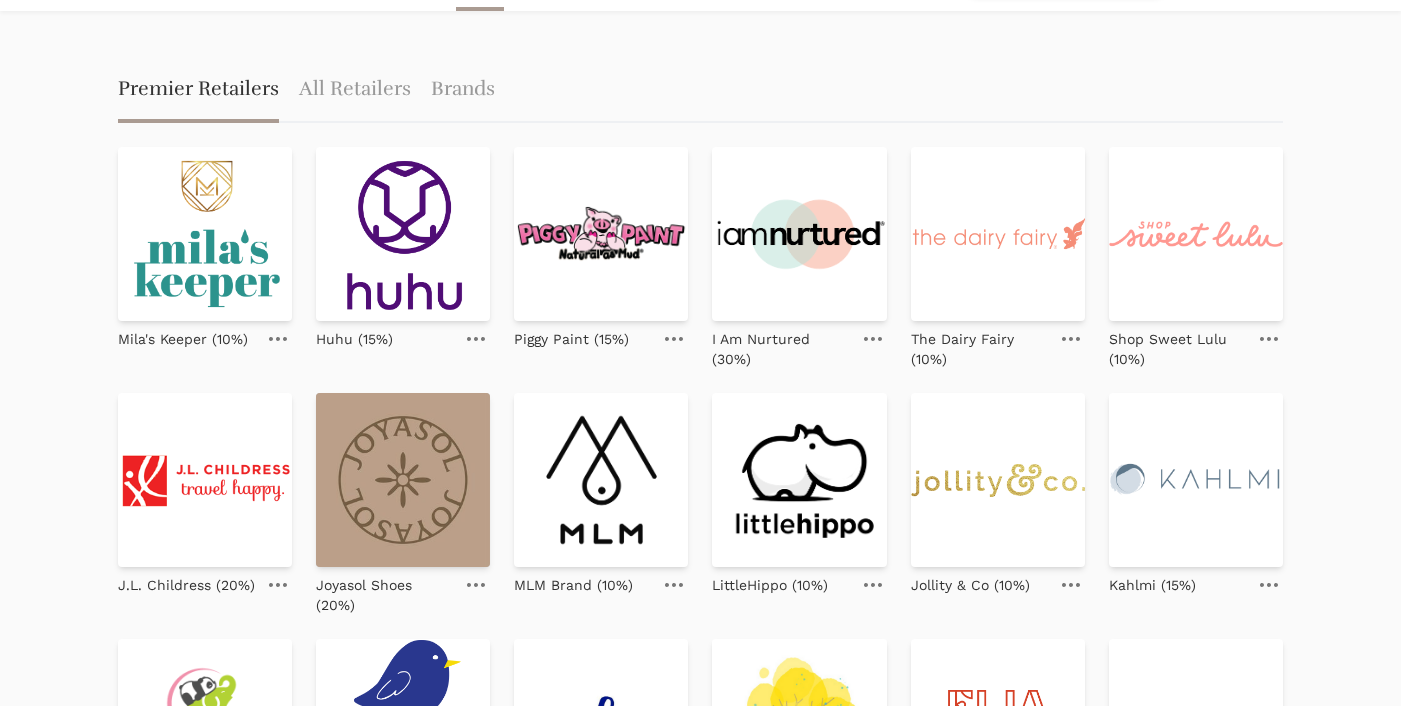 scroll, scrollTop: 61, scrollLeft: 0, axis: vertical 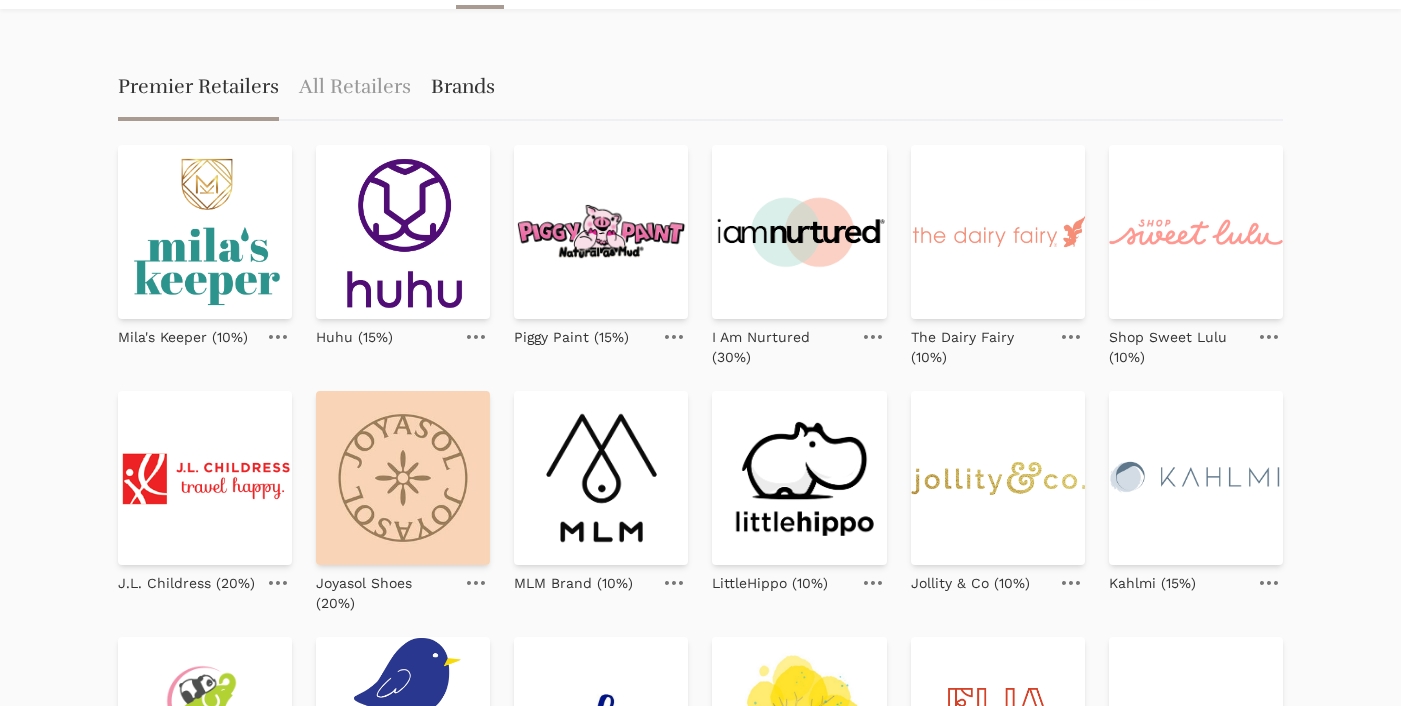 click on "Brands" at bounding box center (463, 89) 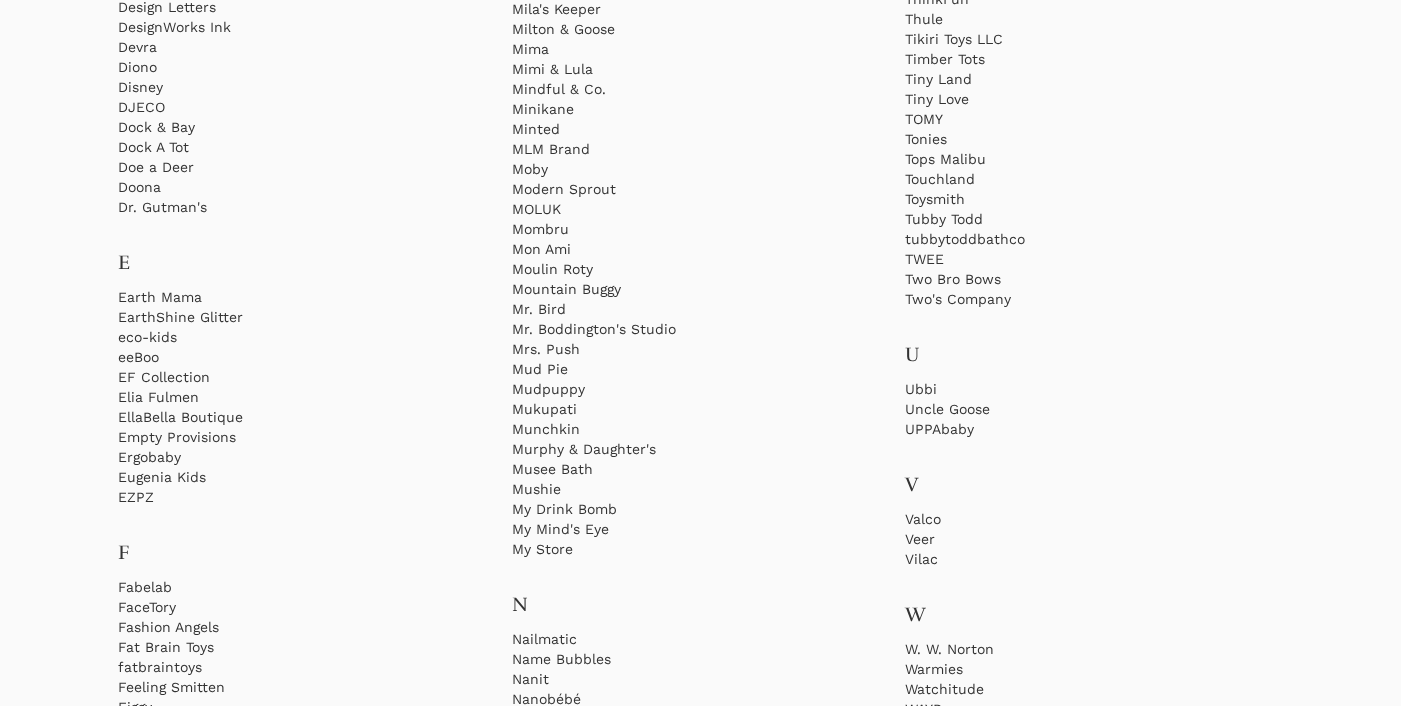 scroll, scrollTop: 2410, scrollLeft: 0, axis: vertical 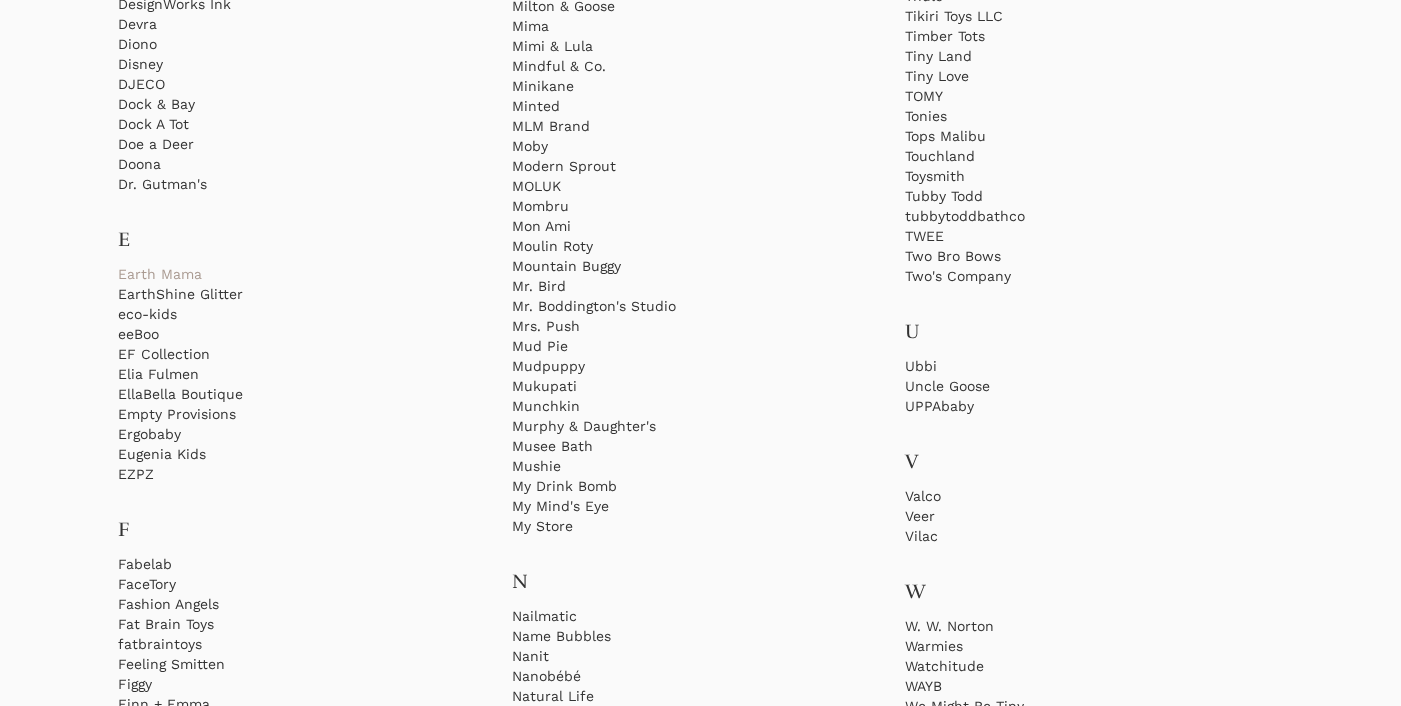 click on "Earth Mama" at bounding box center [307, 274] 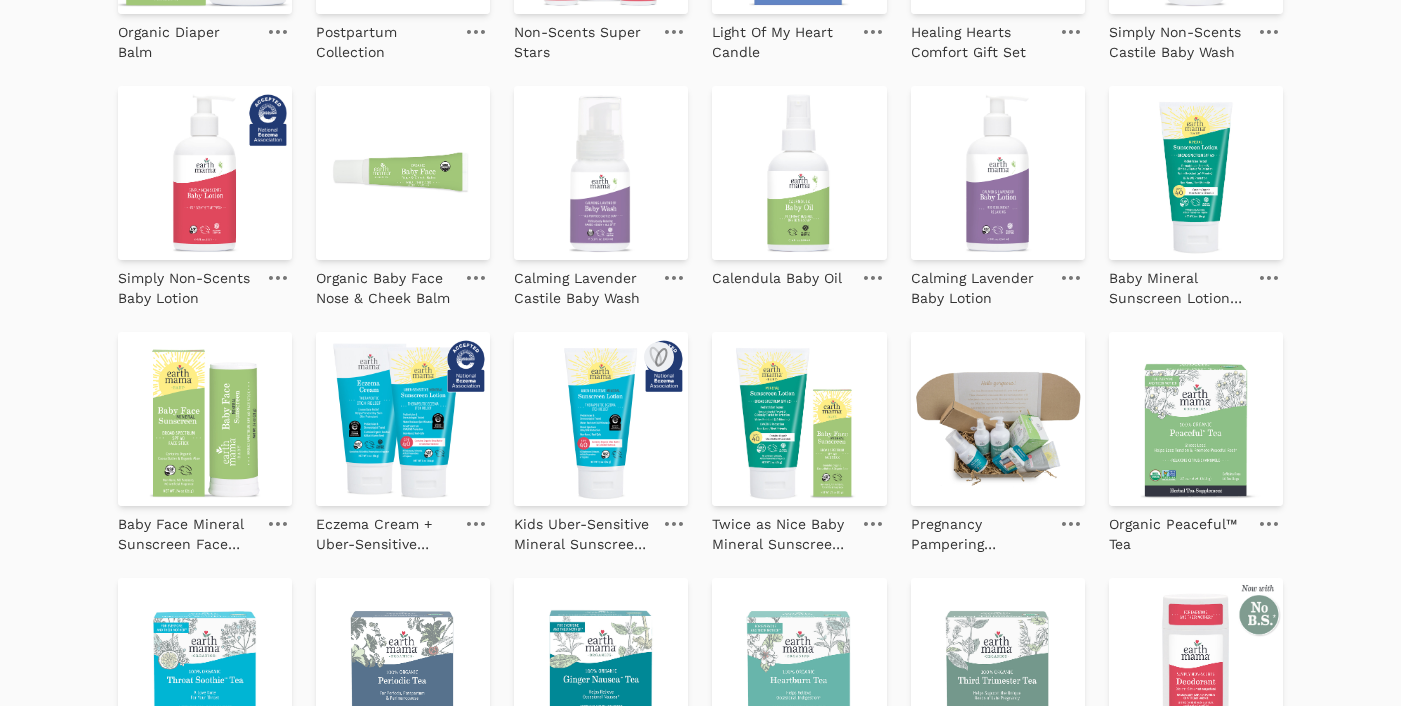 scroll, scrollTop: 276, scrollLeft: 0, axis: vertical 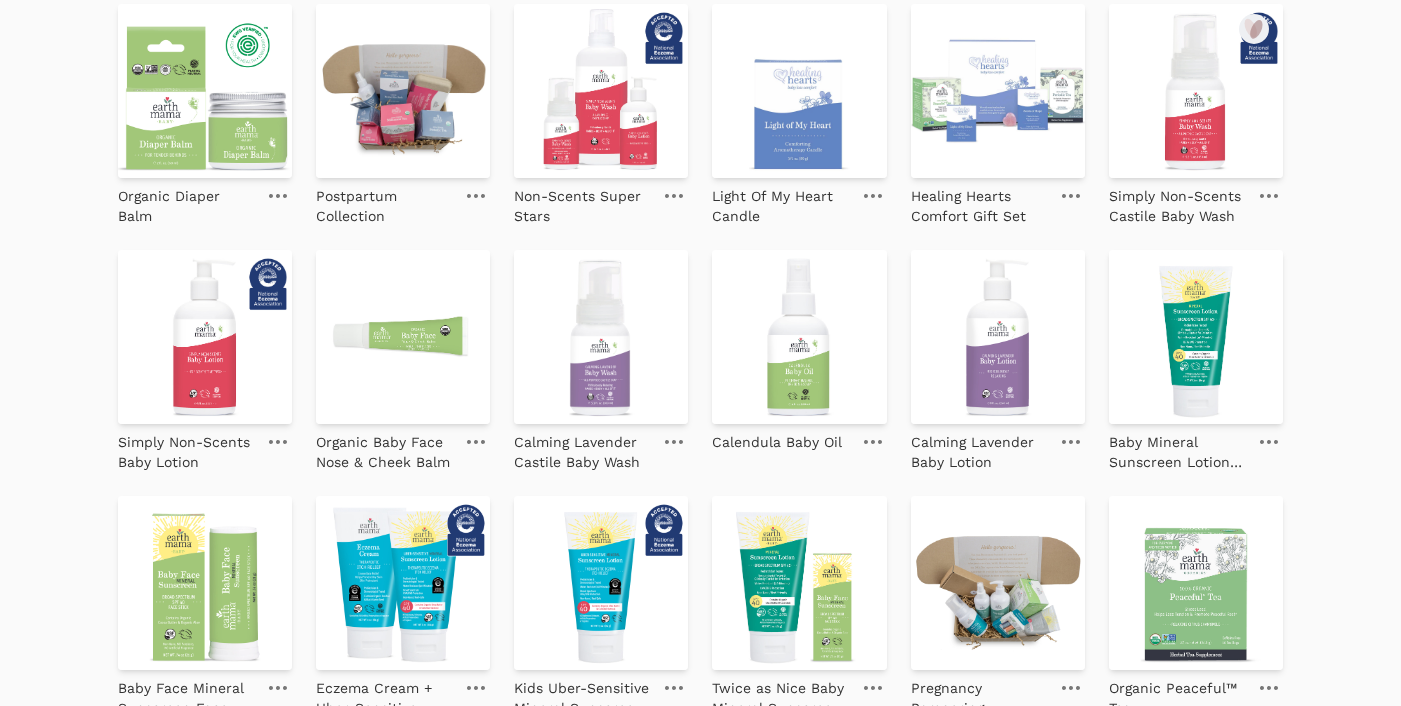 click at bounding box center [1196, 91] 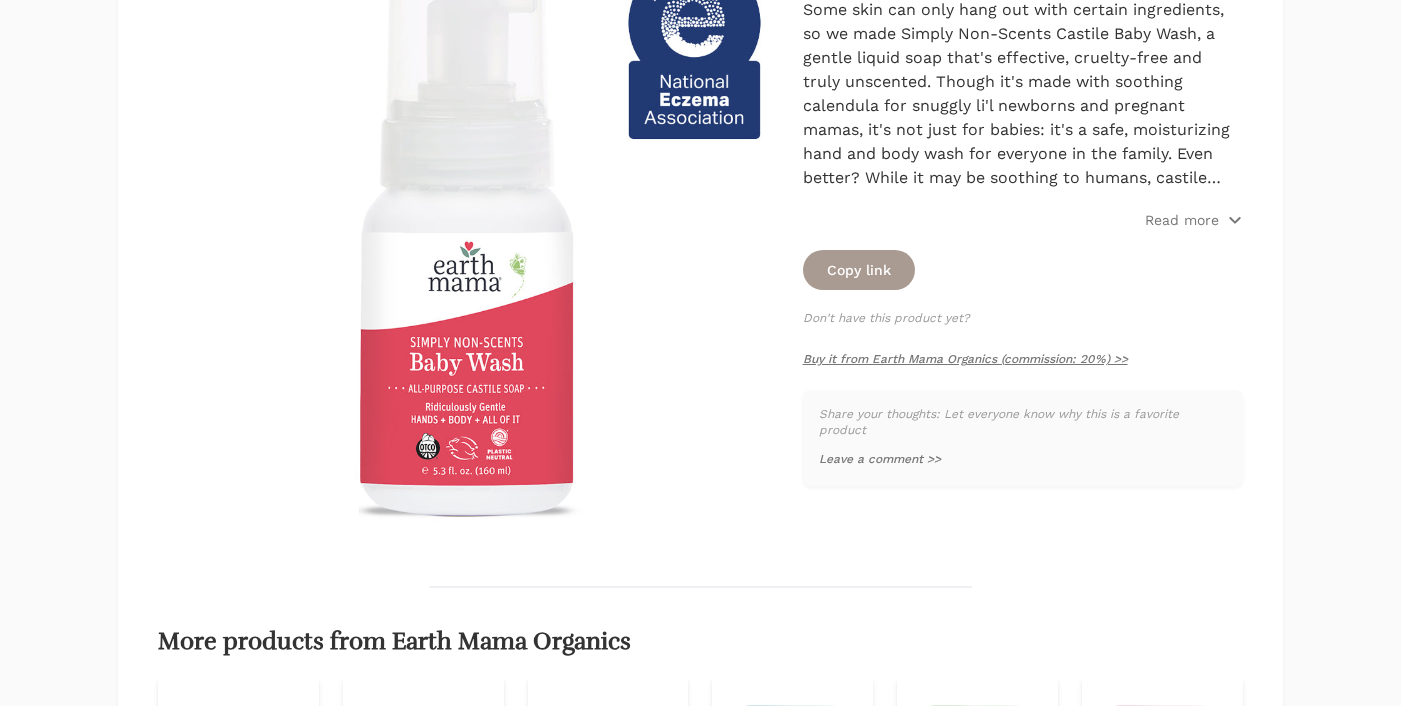 scroll, scrollTop: 542, scrollLeft: 0, axis: vertical 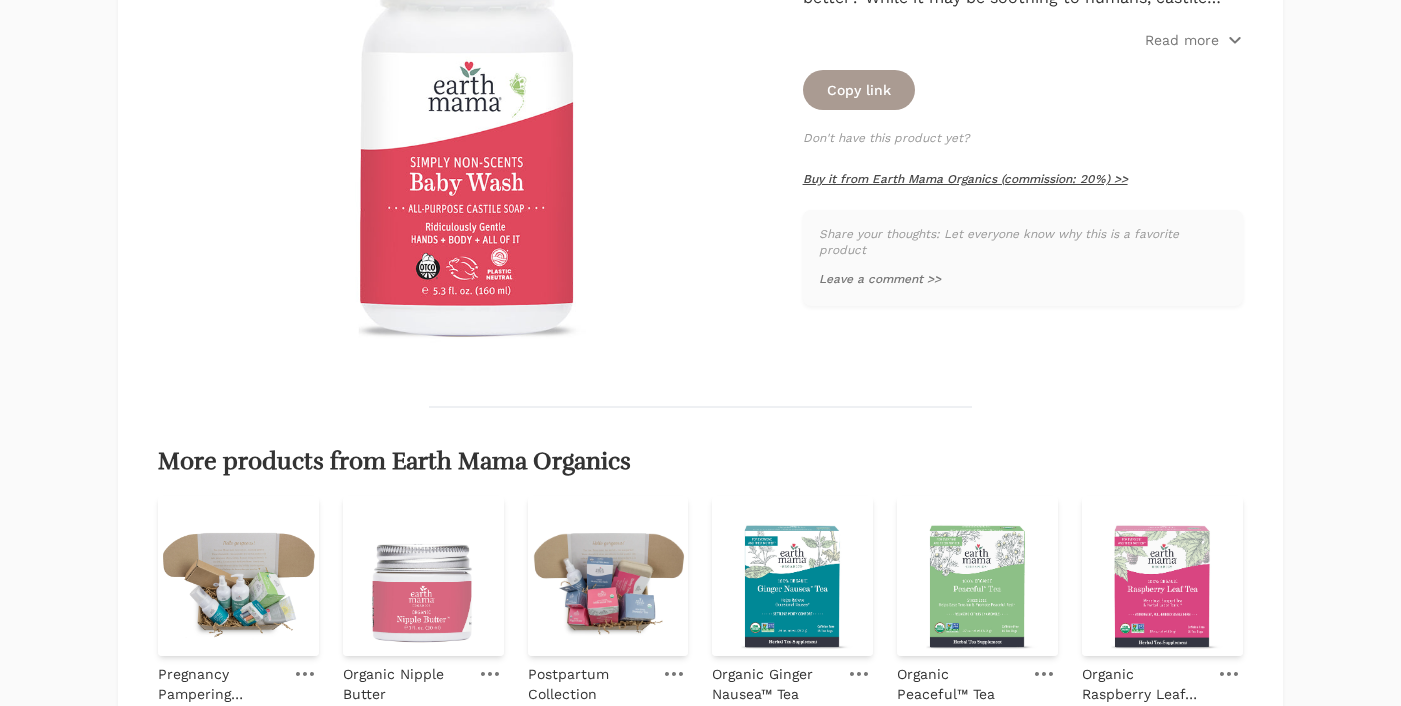 click on "Buy it from Earth Mama Organics (commission: 20%) >>" at bounding box center [965, 179] 